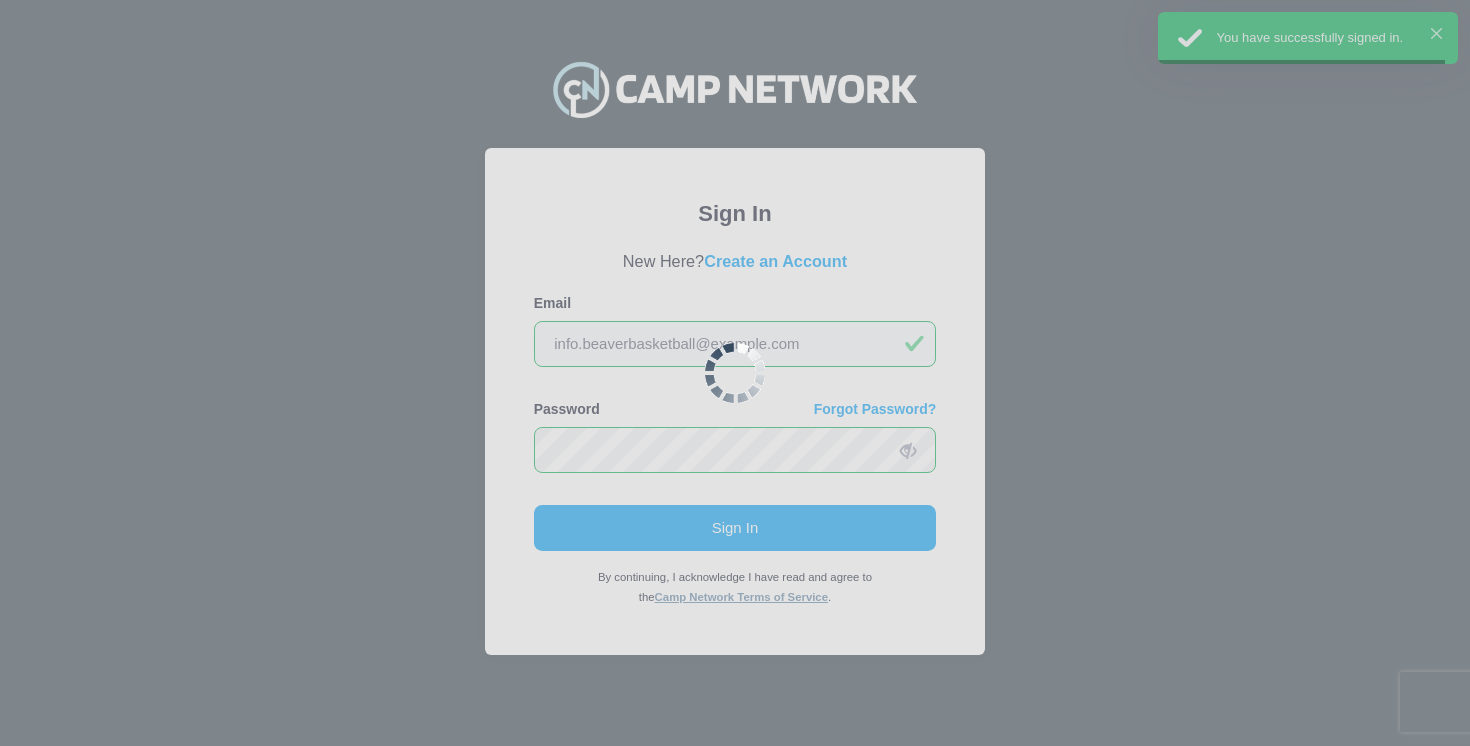 scroll, scrollTop: 0, scrollLeft: 0, axis: both 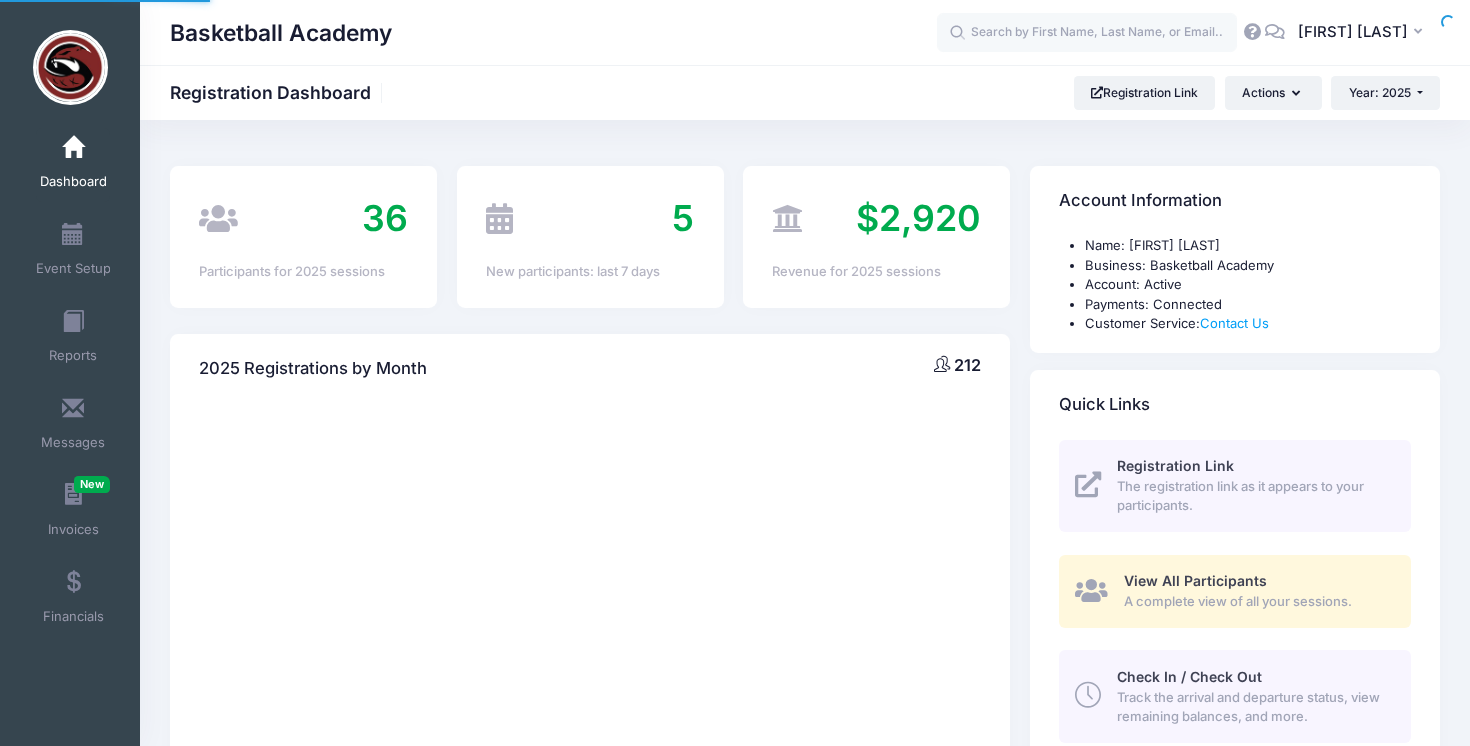 select 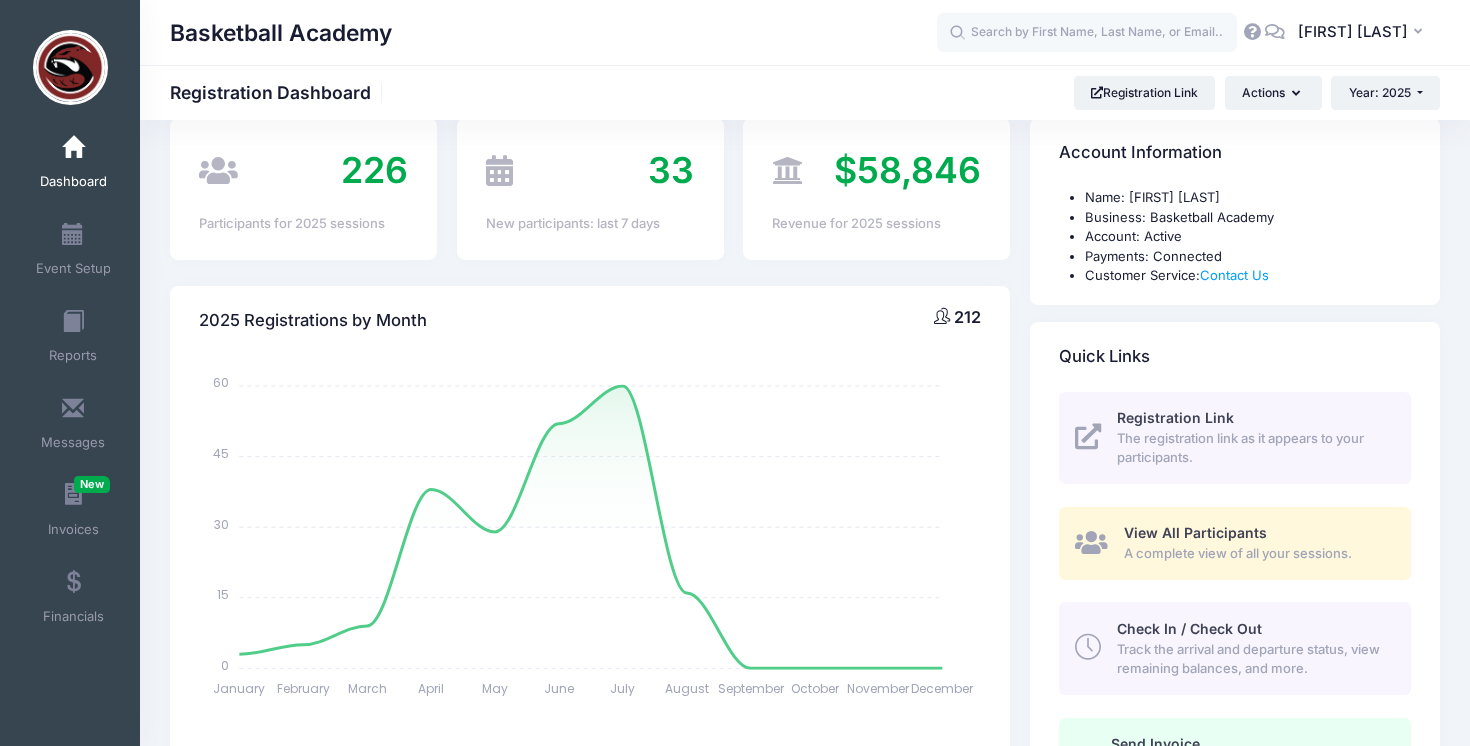 scroll, scrollTop: 45, scrollLeft: 0, axis: vertical 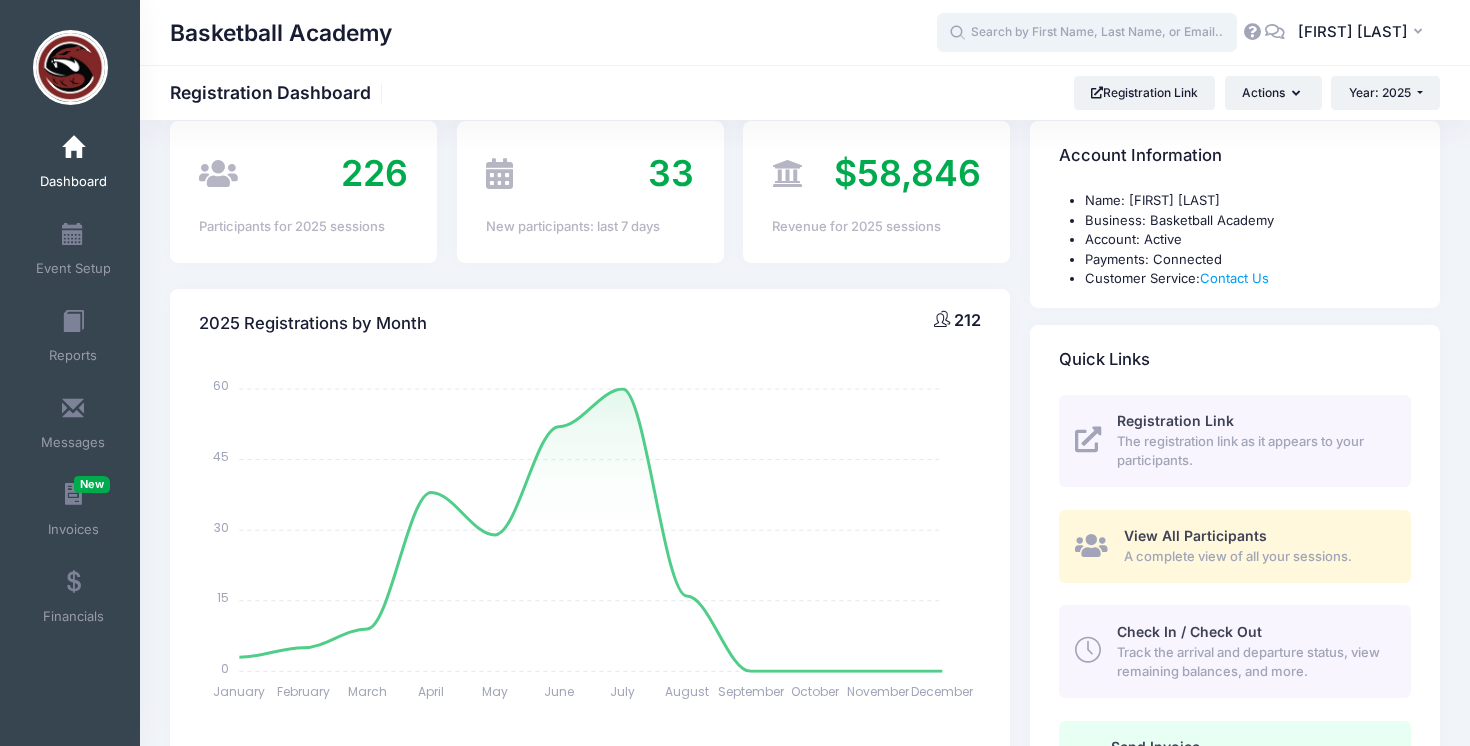 click at bounding box center (1087, 33) 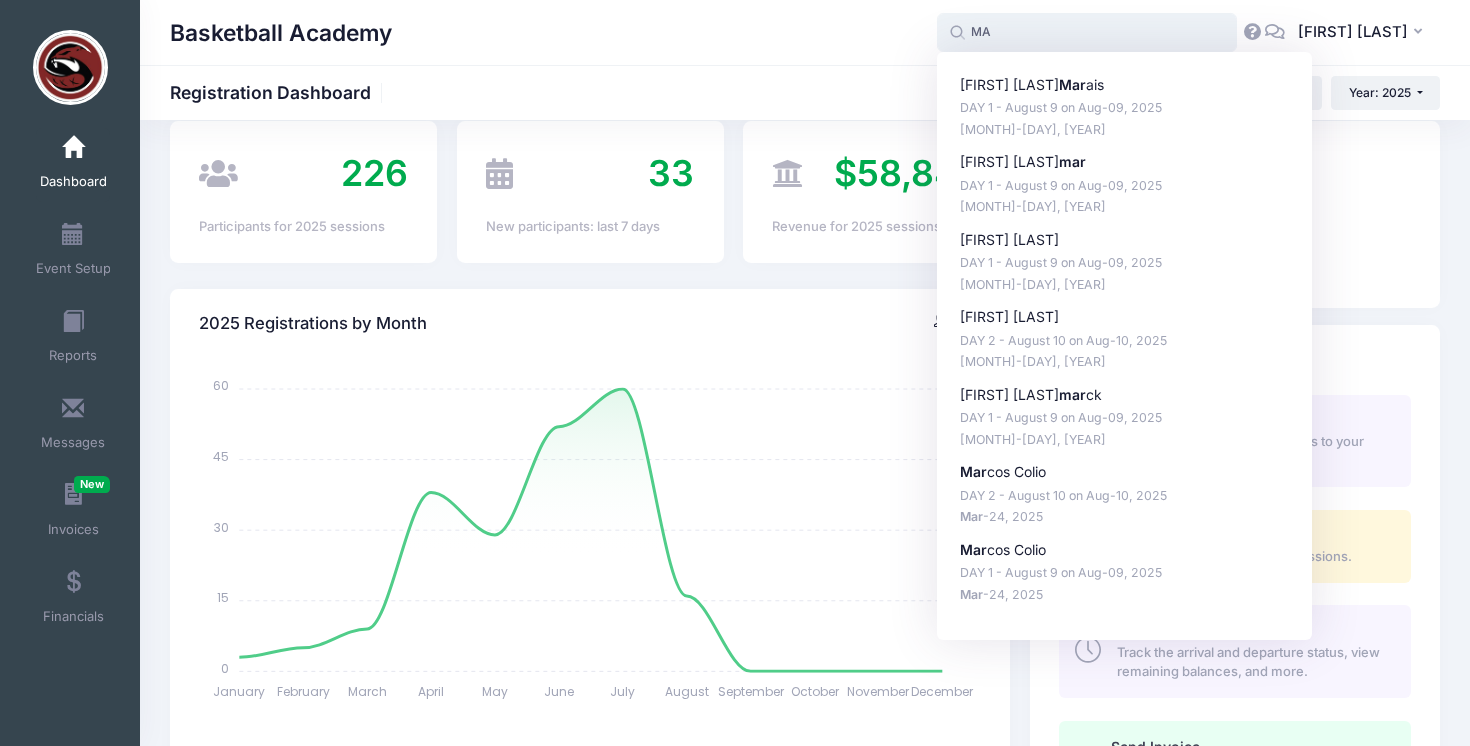 type on "M" 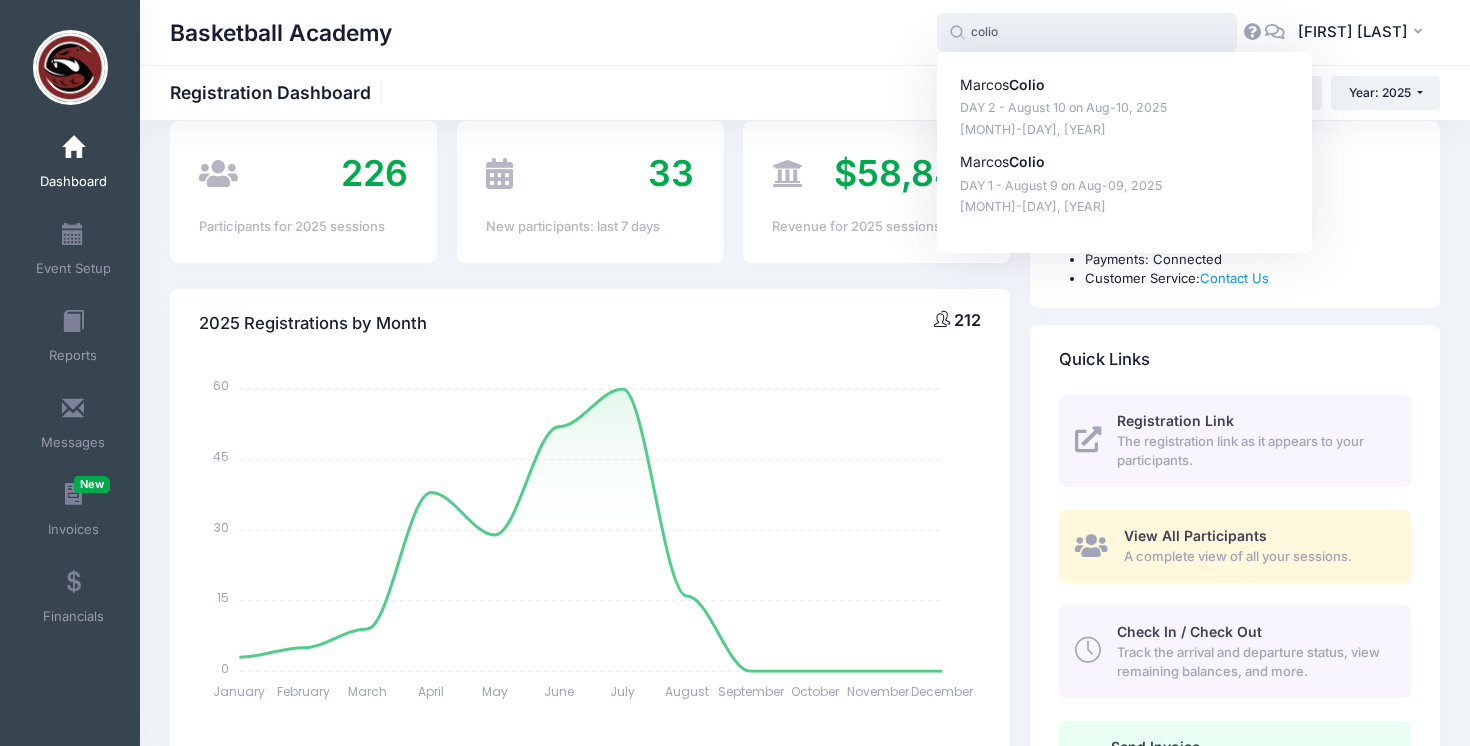 click on "Marcos  Colio DAY 2 - August 10 on Aug-10, 2025 Mar-24, 2025 Marcos  Colio DAY 1 - August 9 on Aug-09, 2025 Mar-24, 2025" at bounding box center [1125, 146] 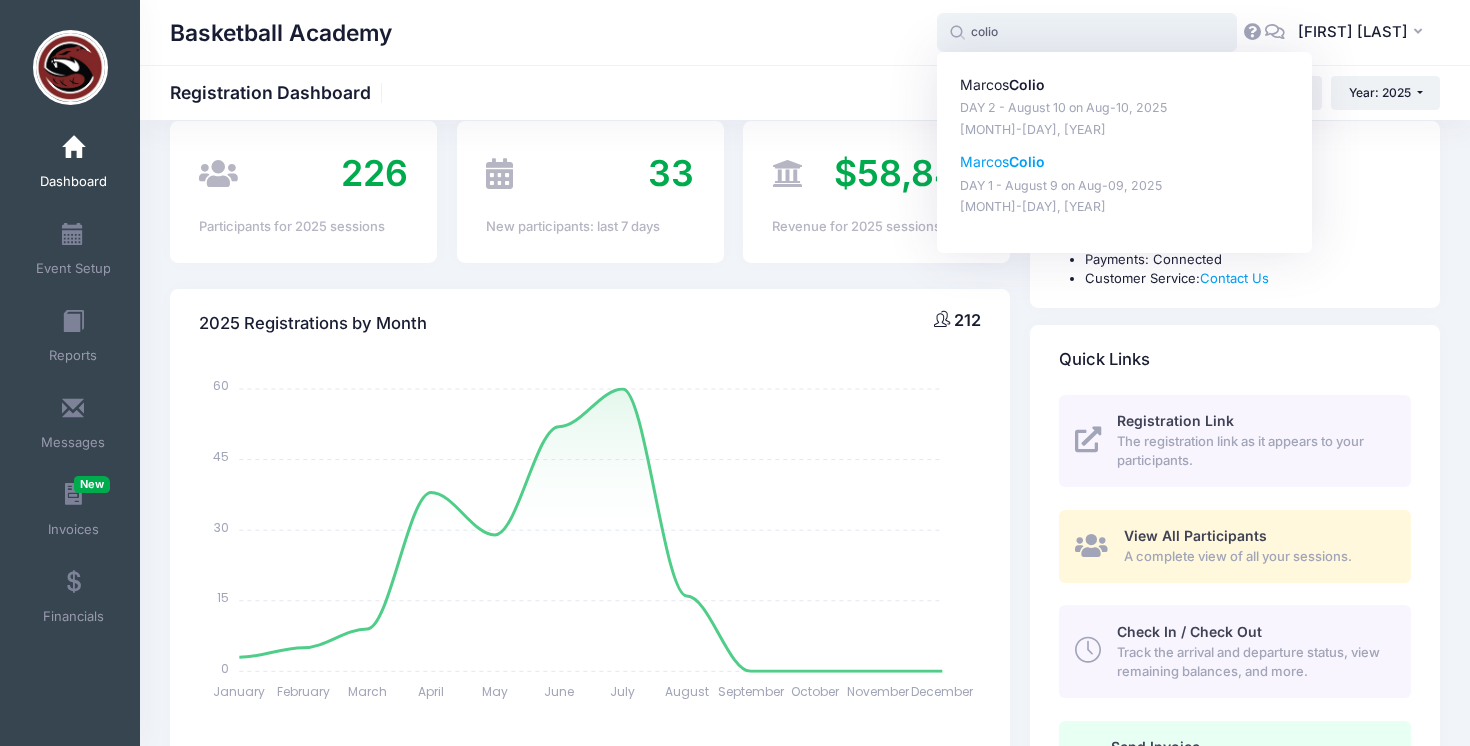 click on "Colio" at bounding box center [1027, 161] 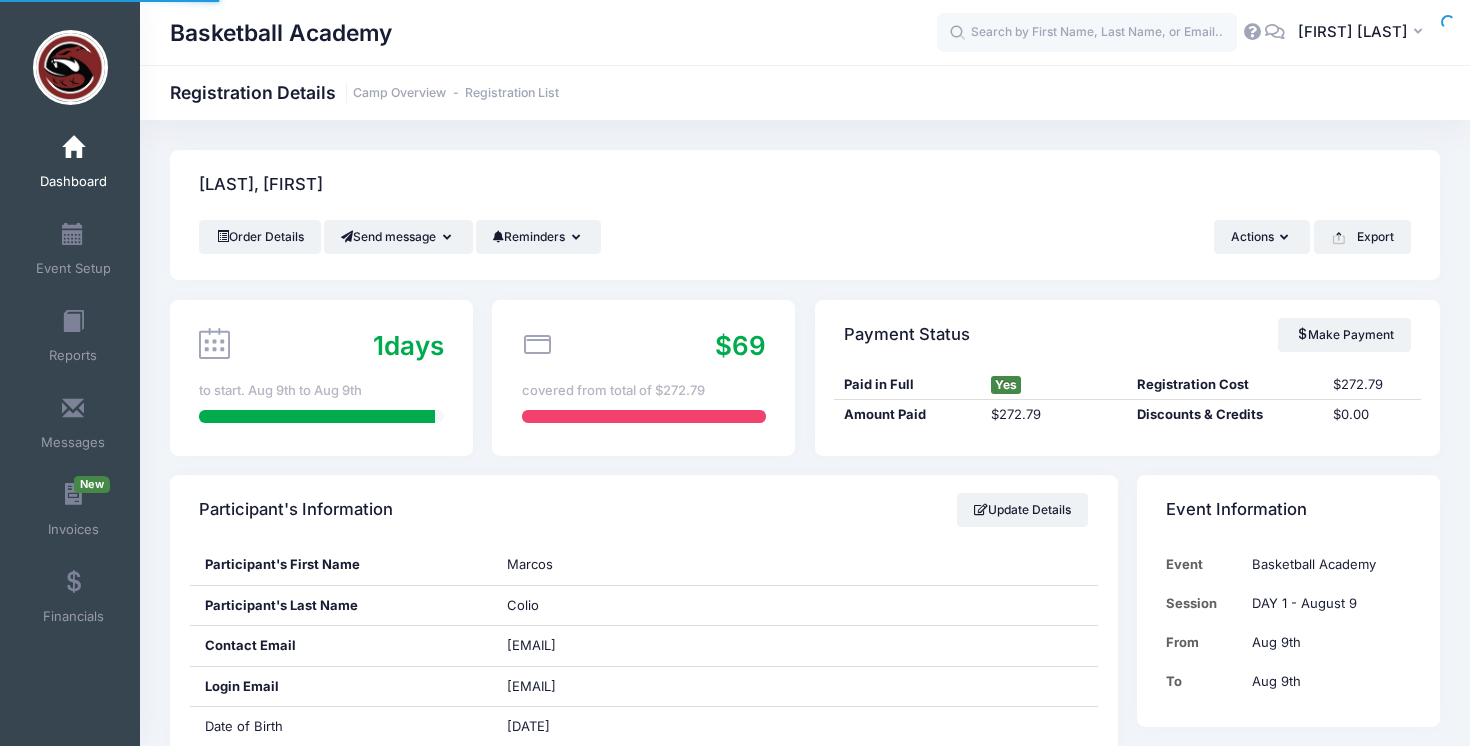 scroll, scrollTop: 0, scrollLeft: 0, axis: both 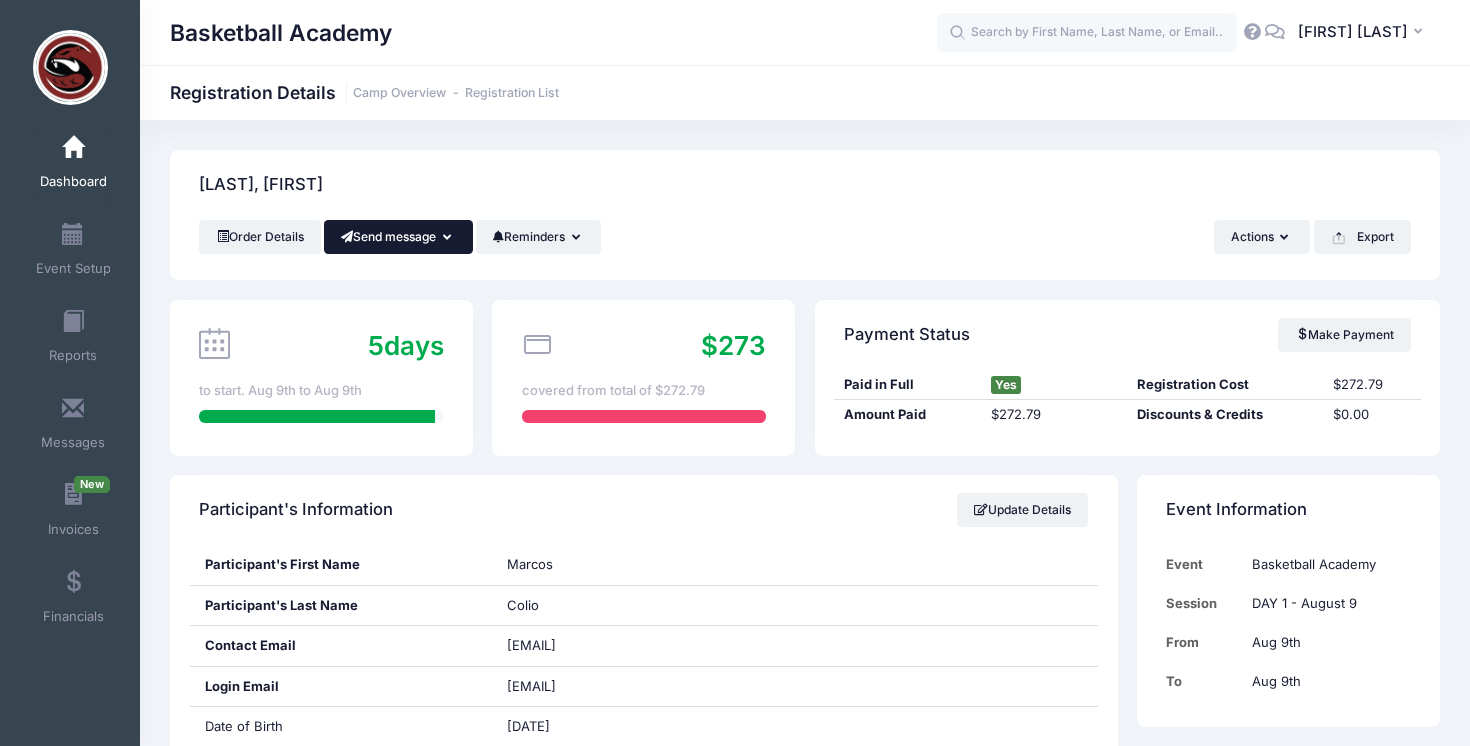 click at bounding box center (449, 238) 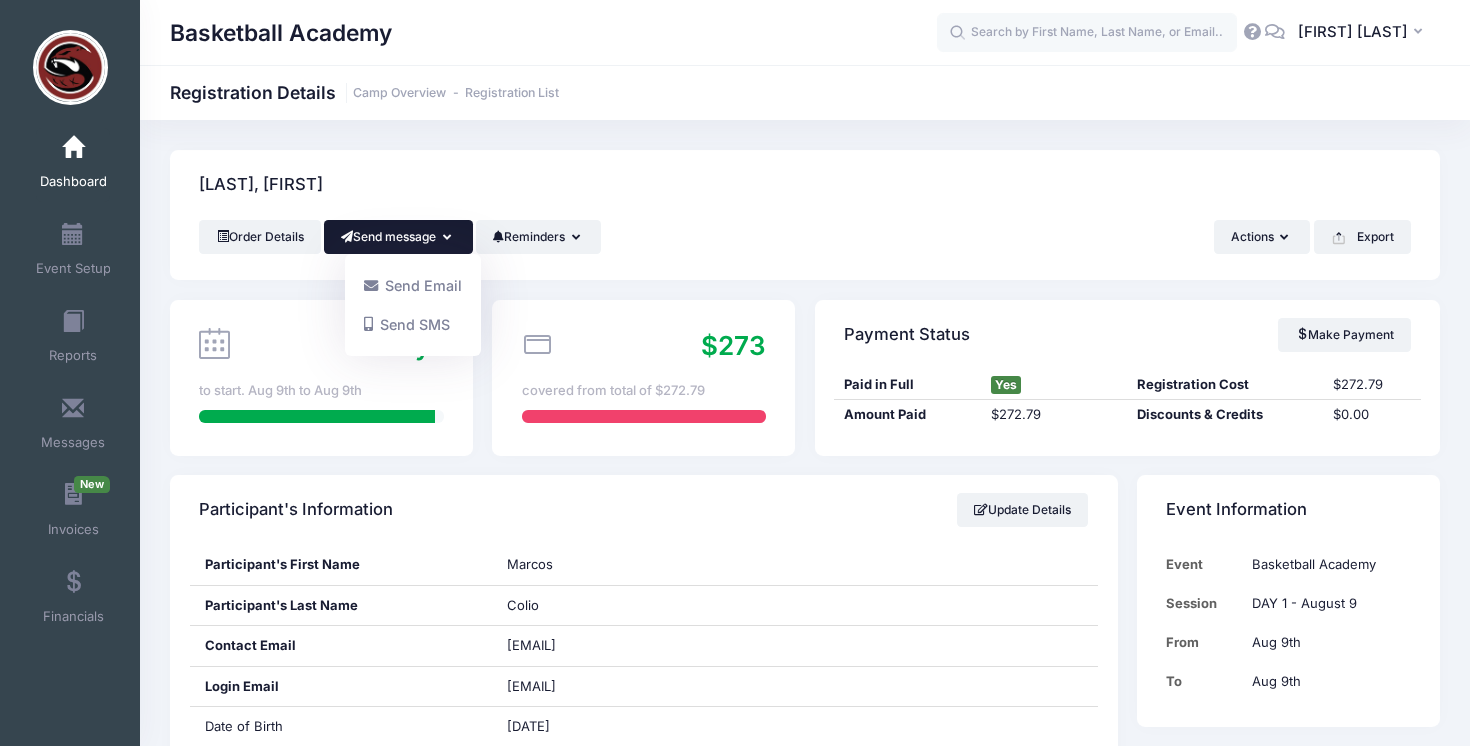 click on "Colio, Marcos" at bounding box center (805, 185) 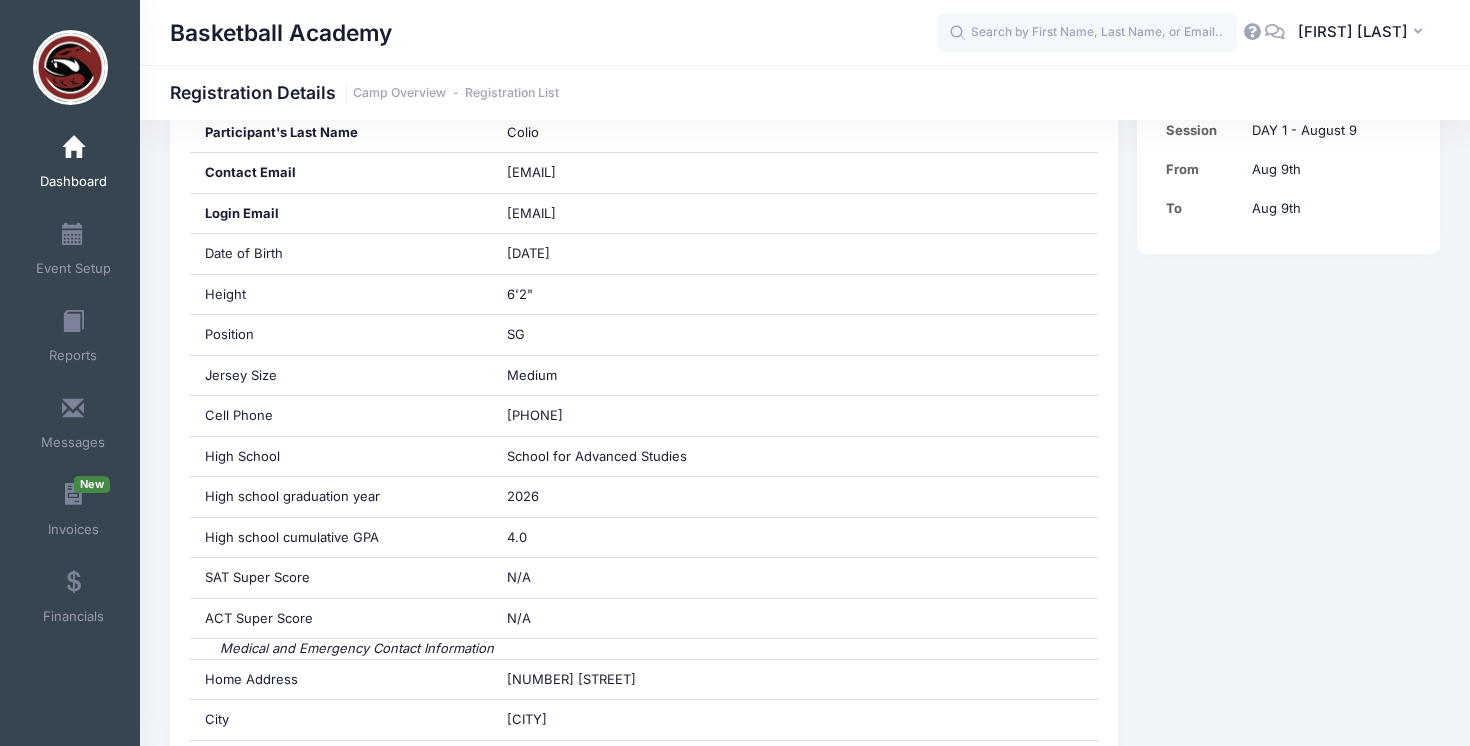 scroll, scrollTop: 0, scrollLeft: 0, axis: both 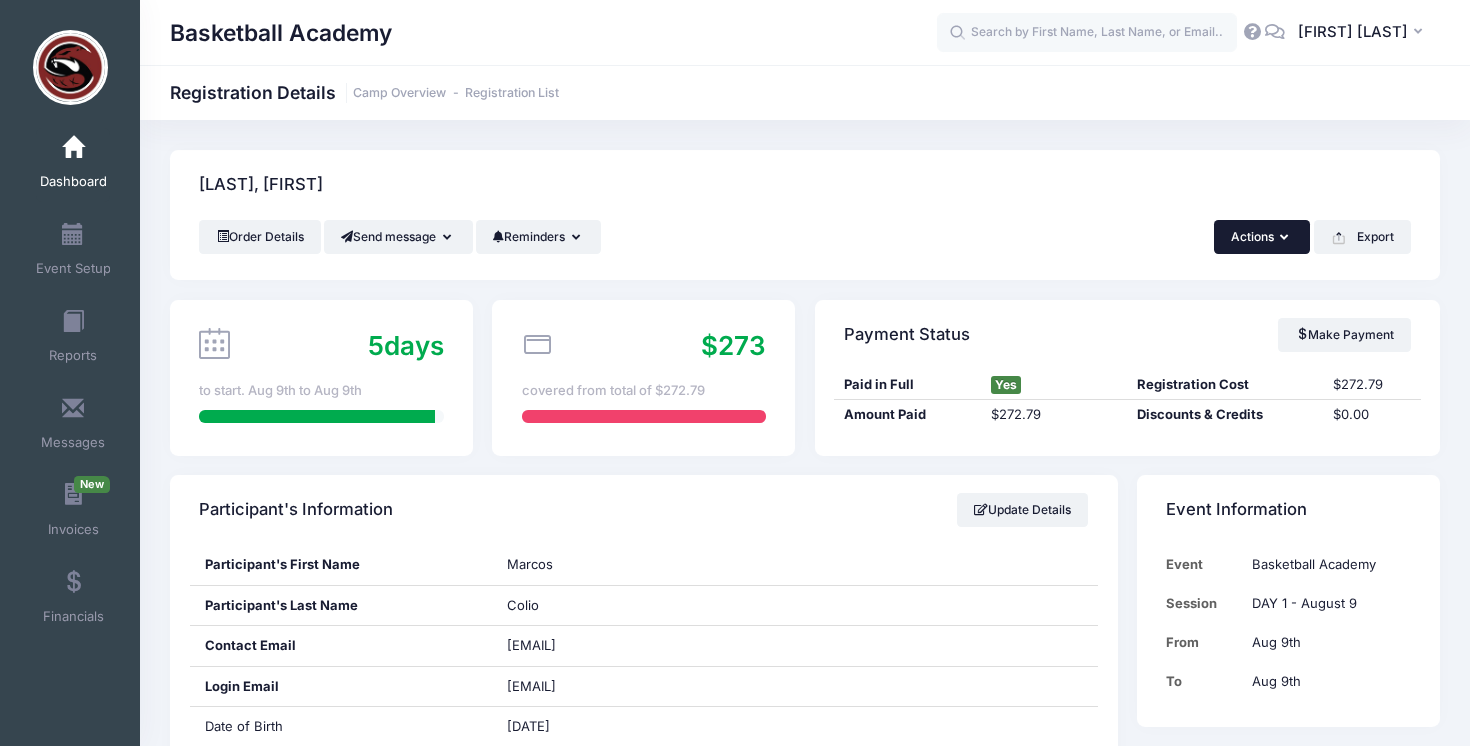 click at bounding box center [1286, 238] 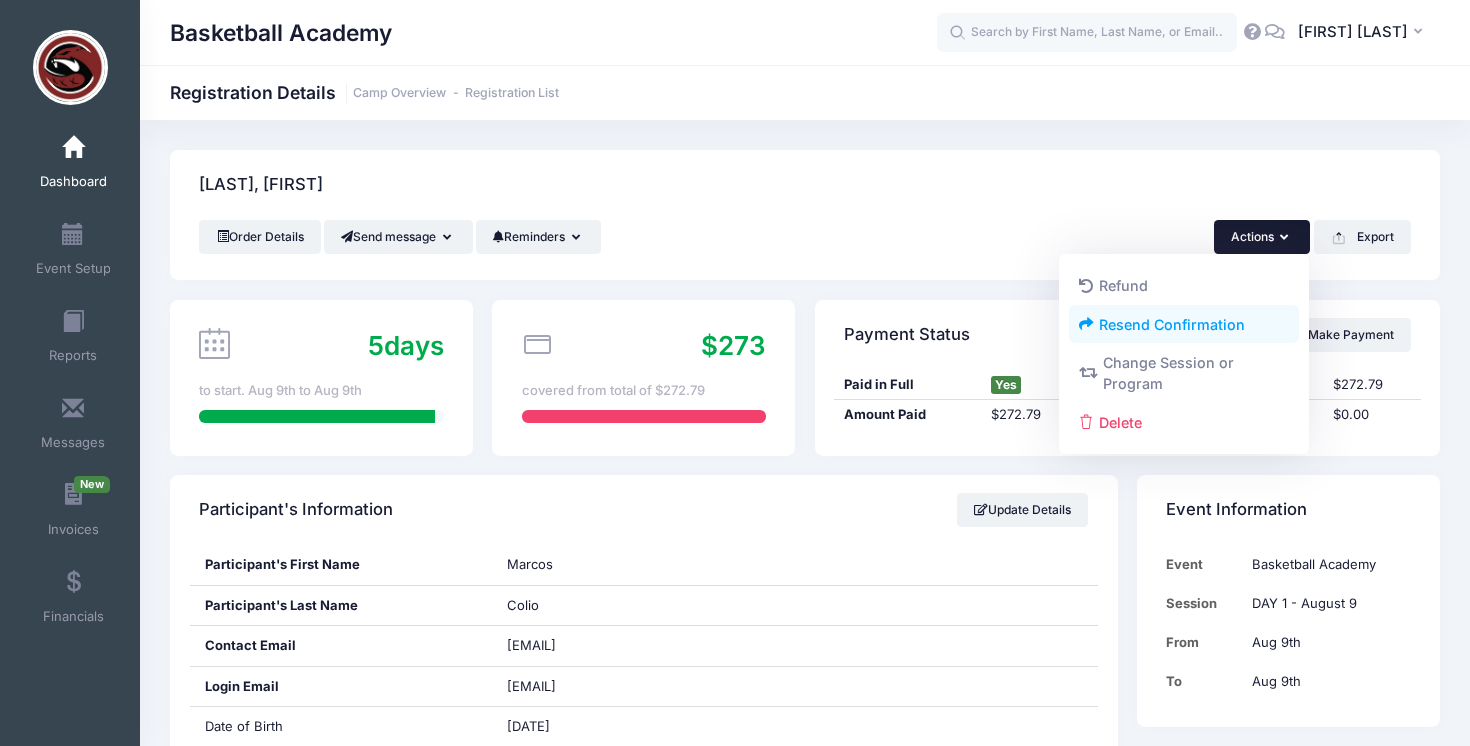 click on "Resend Confirmation" at bounding box center (1184, 324) 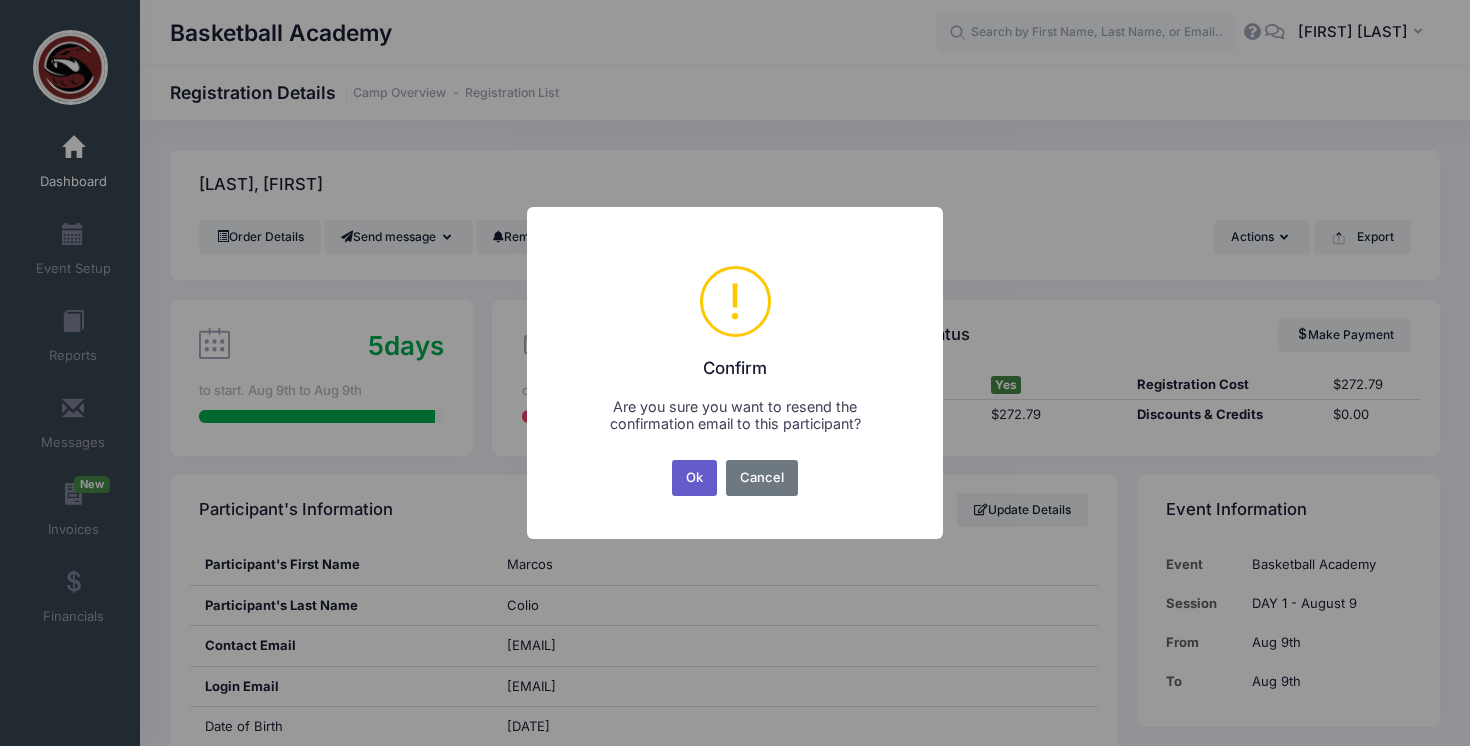 click on "Ok" at bounding box center [695, 478] 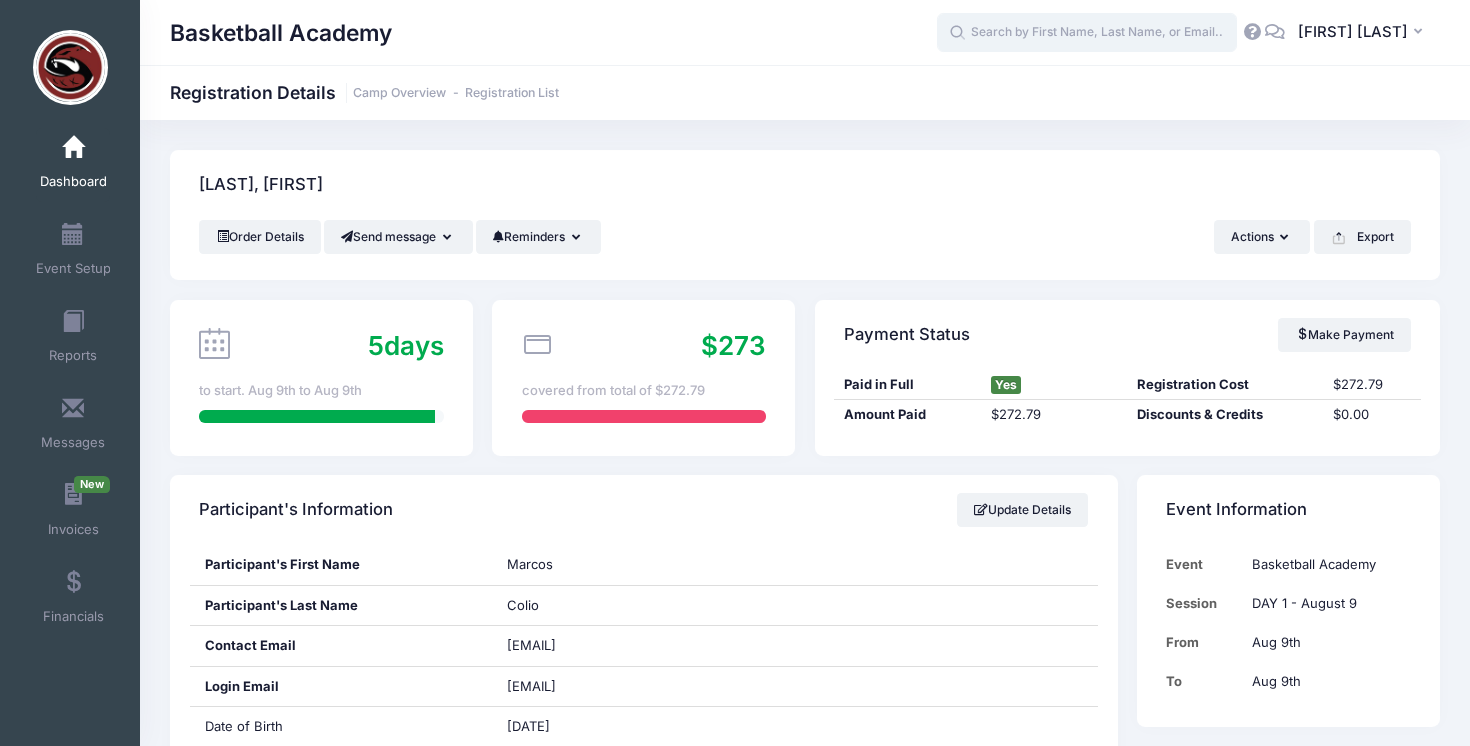 click at bounding box center (1087, 33) 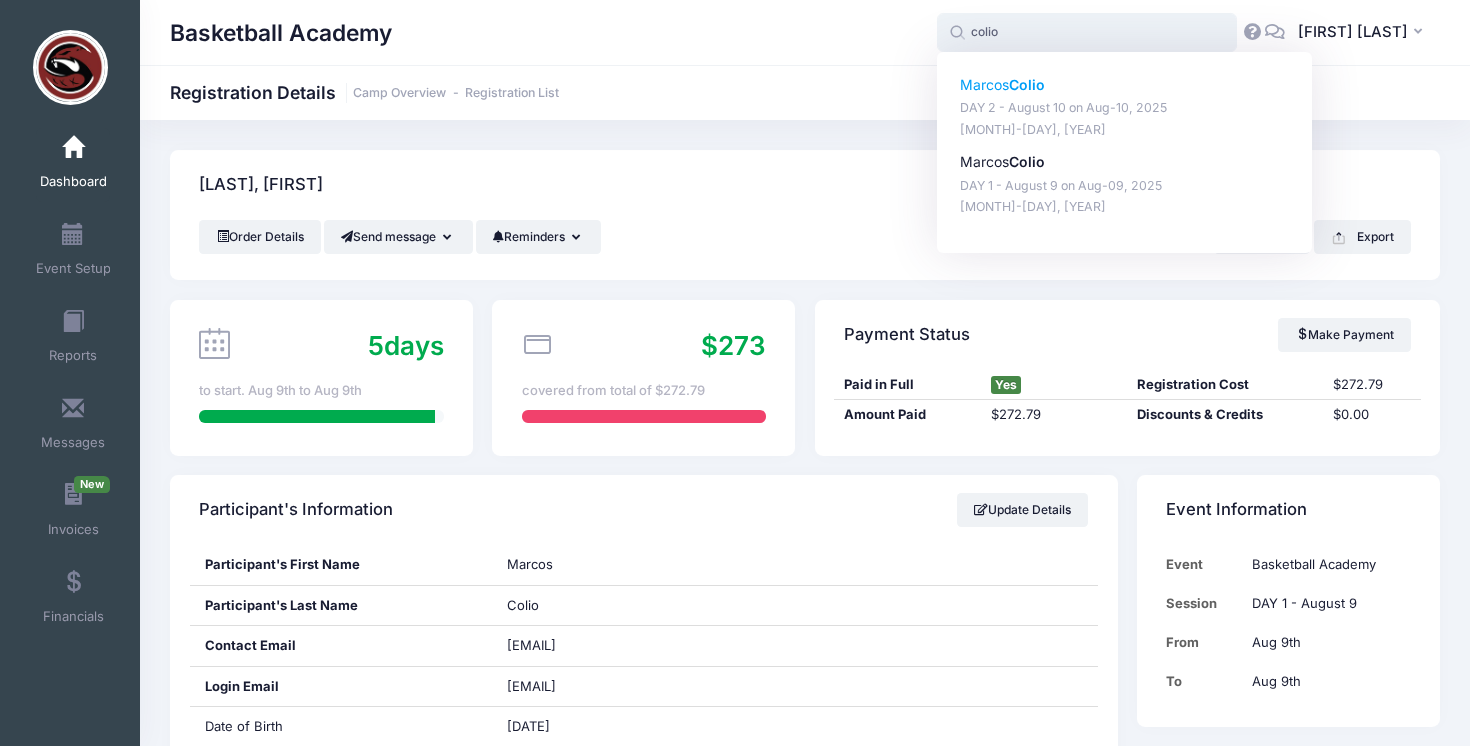click on "Marcos  Colio" at bounding box center [1125, 85] 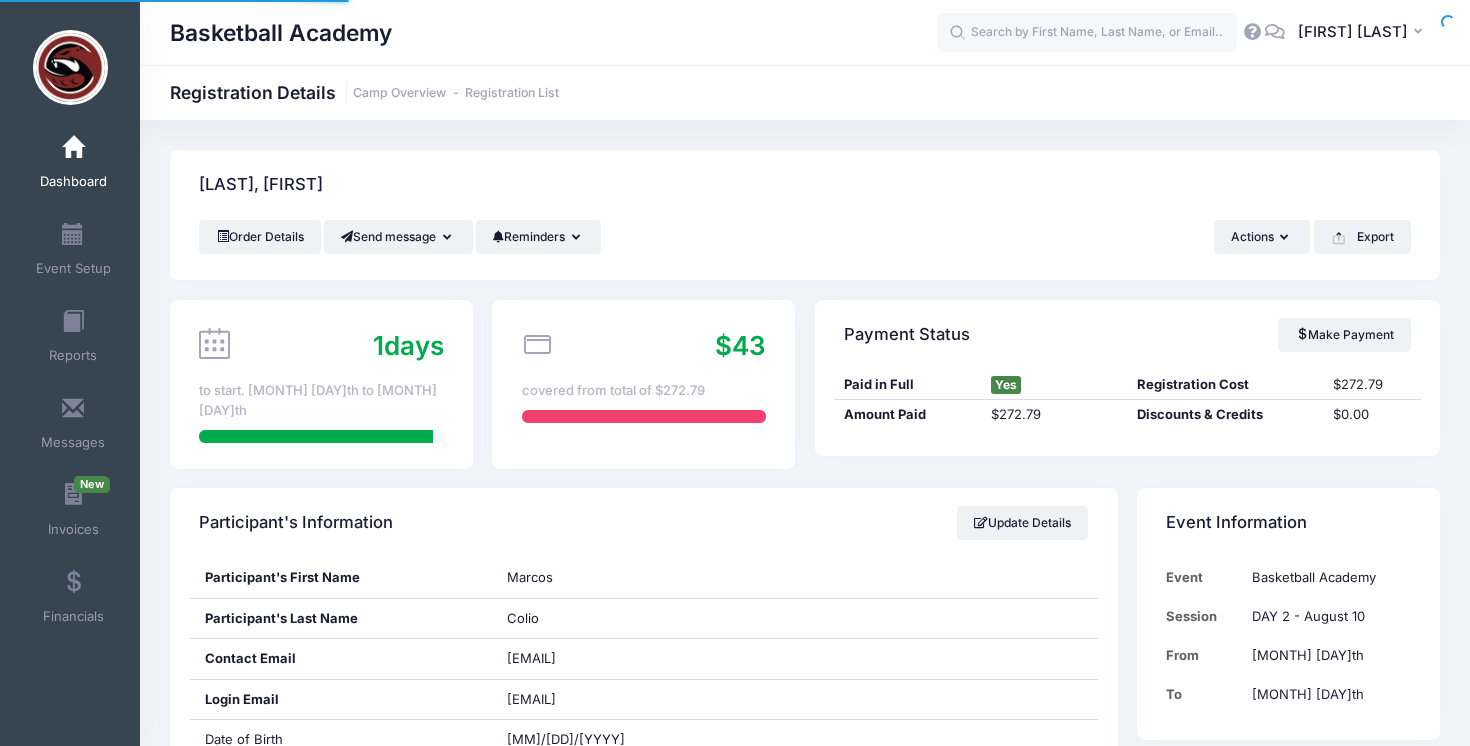 scroll, scrollTop: 0, scrollLeft: 0, axis: both 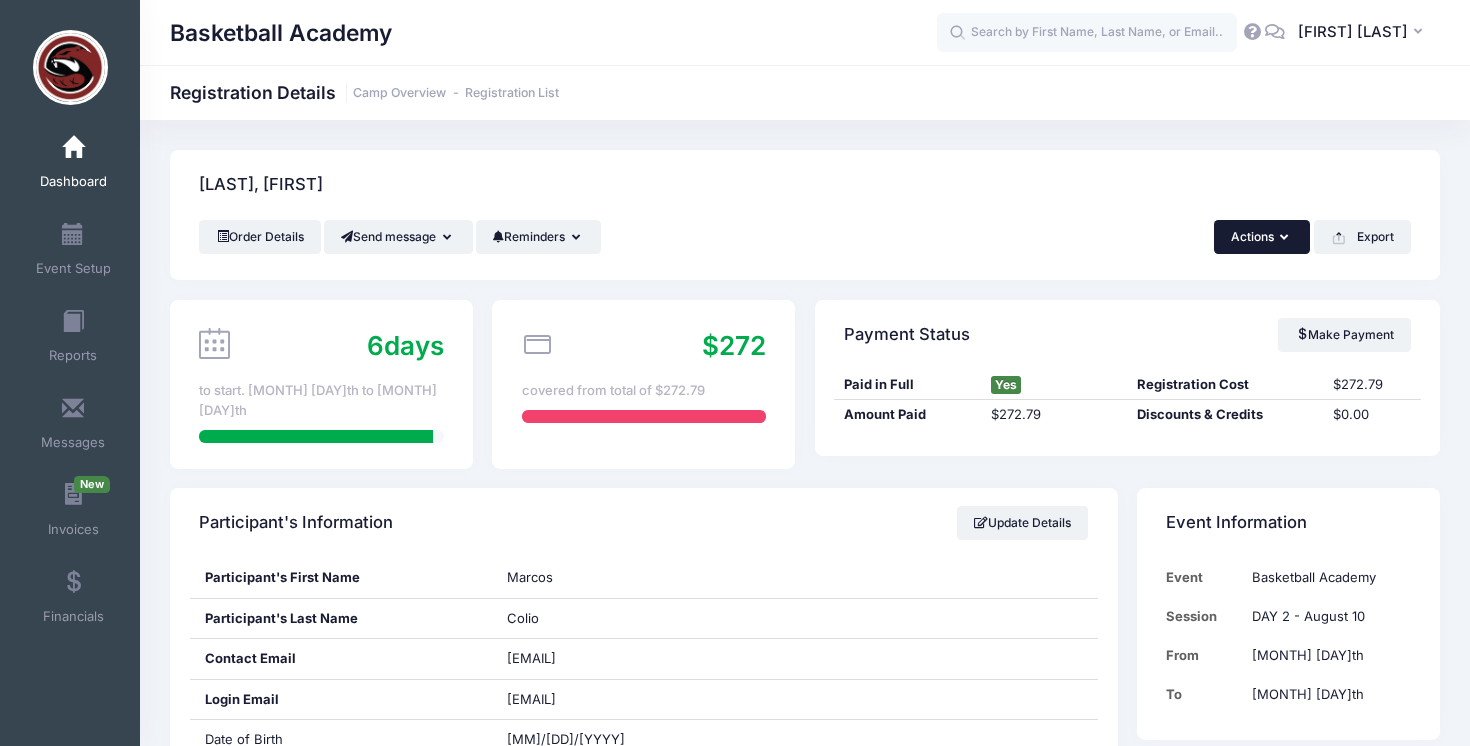 click on "Actions" at bounding box center (1262, 237) 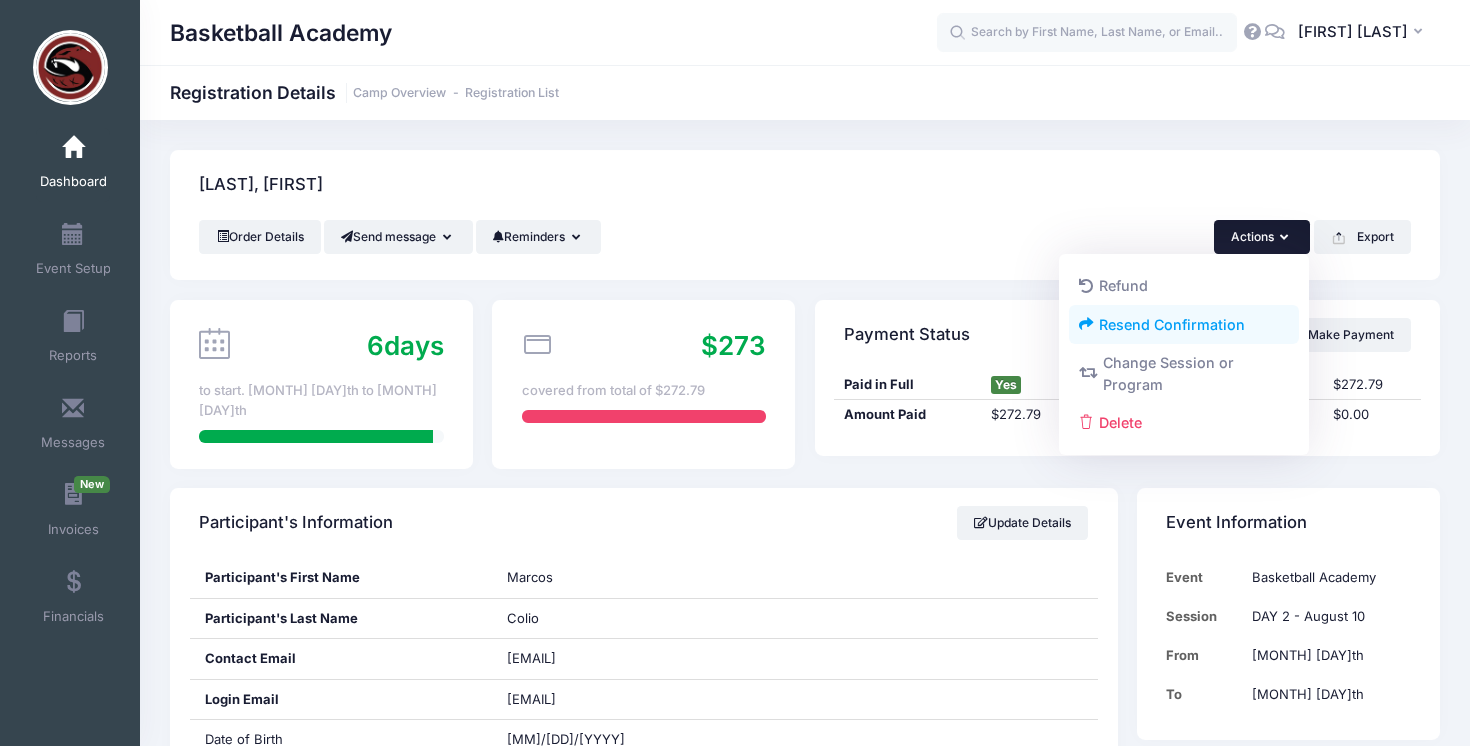click on "Resend Confirmation" at bounding box center (1184, 324) 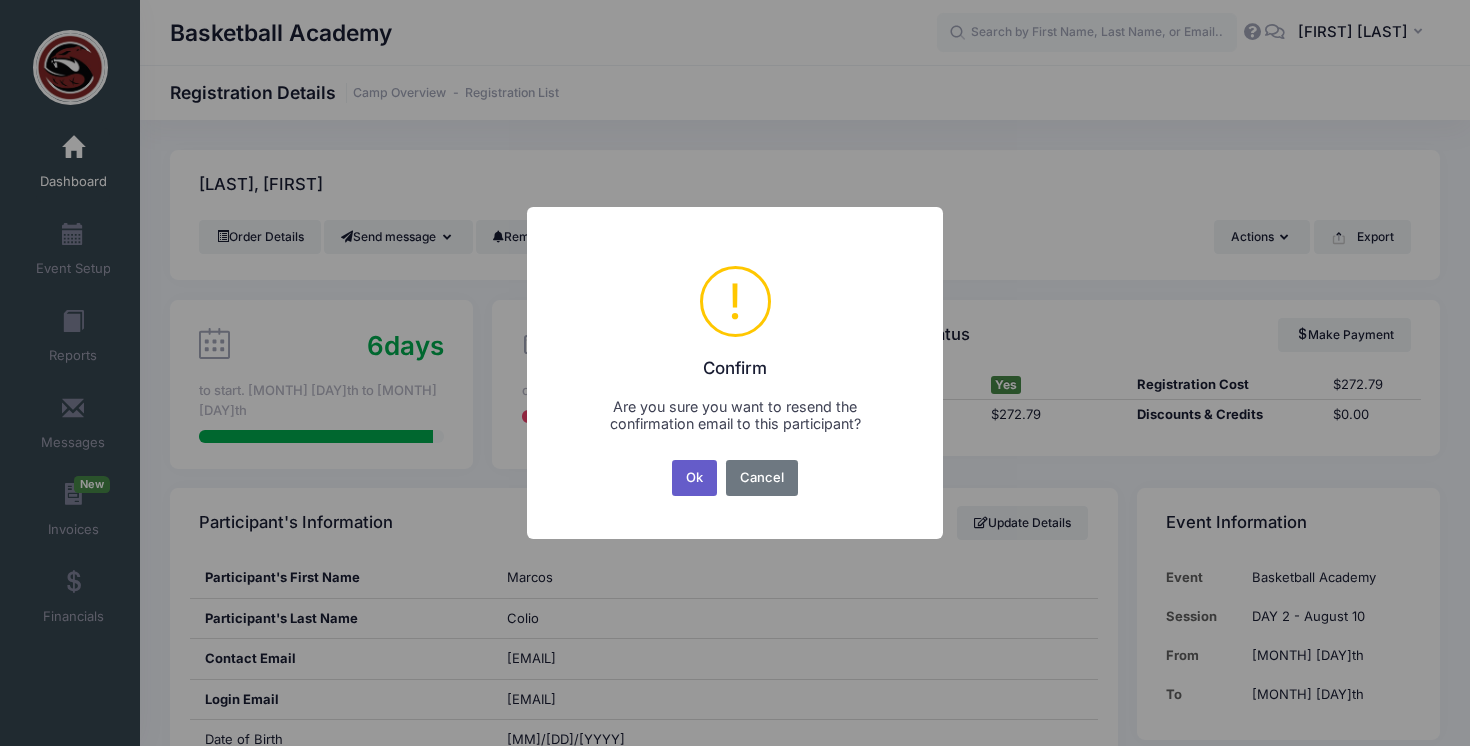 click on "Ok" at bounding box center [695, 478] 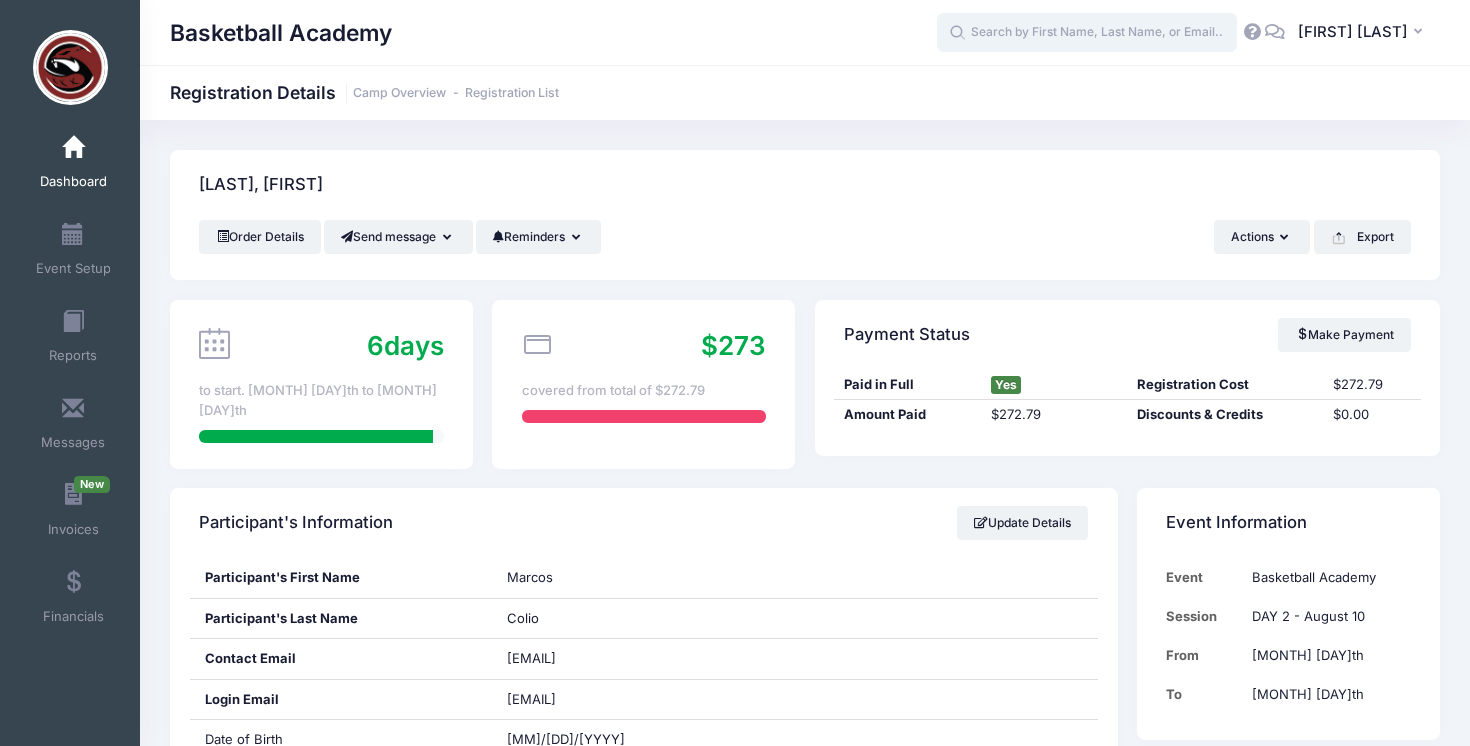 click at bounding box center (1087, 33) 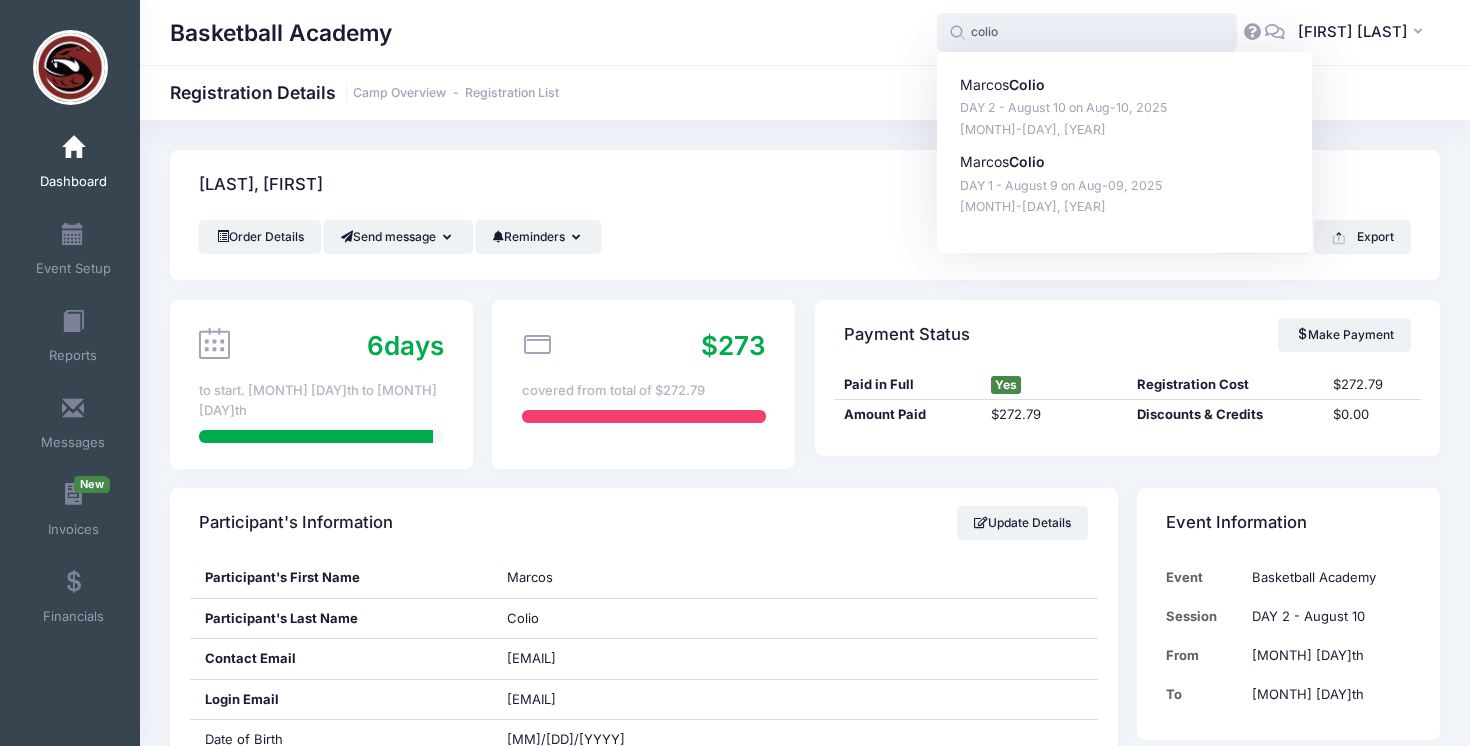 type on "colio" 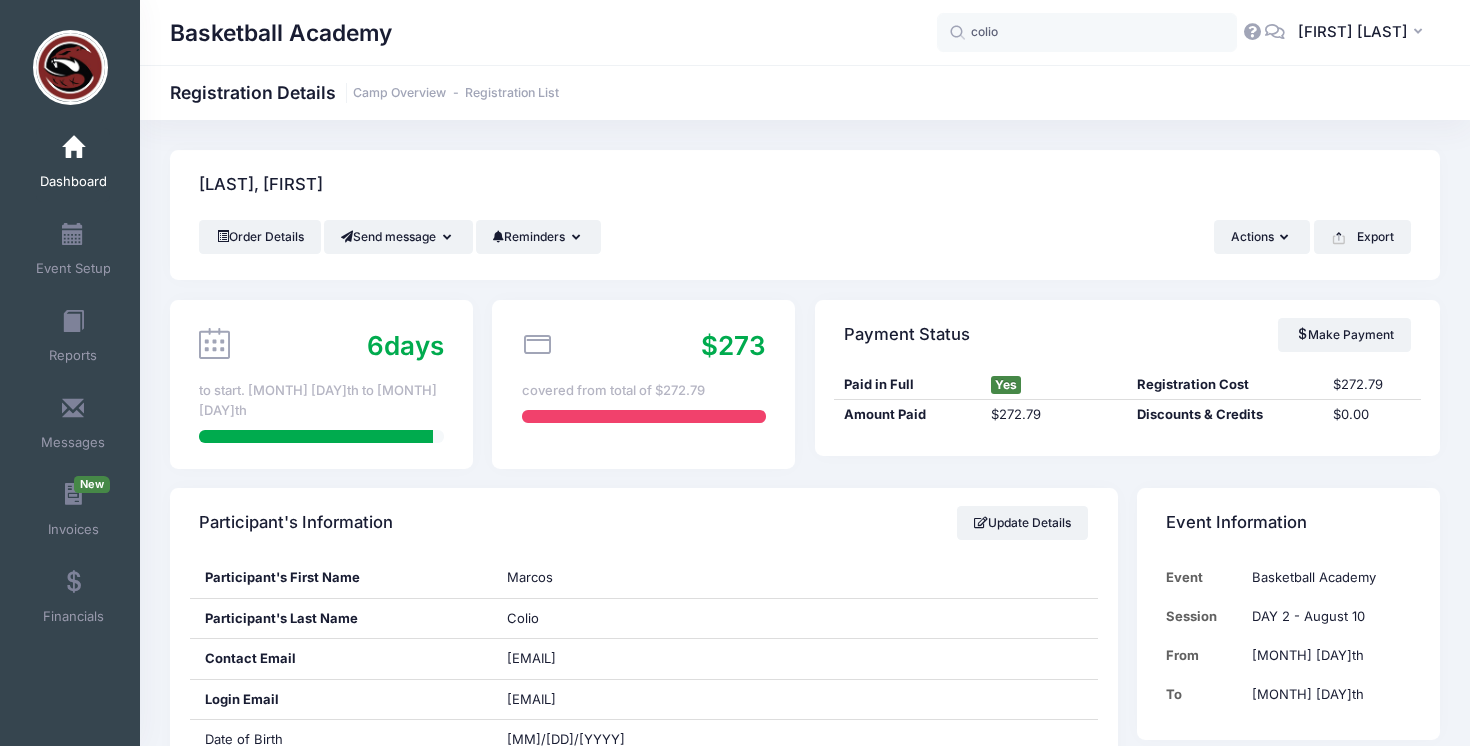 click on "Participant's Information
Update Details" at bounding box center [644, 523] 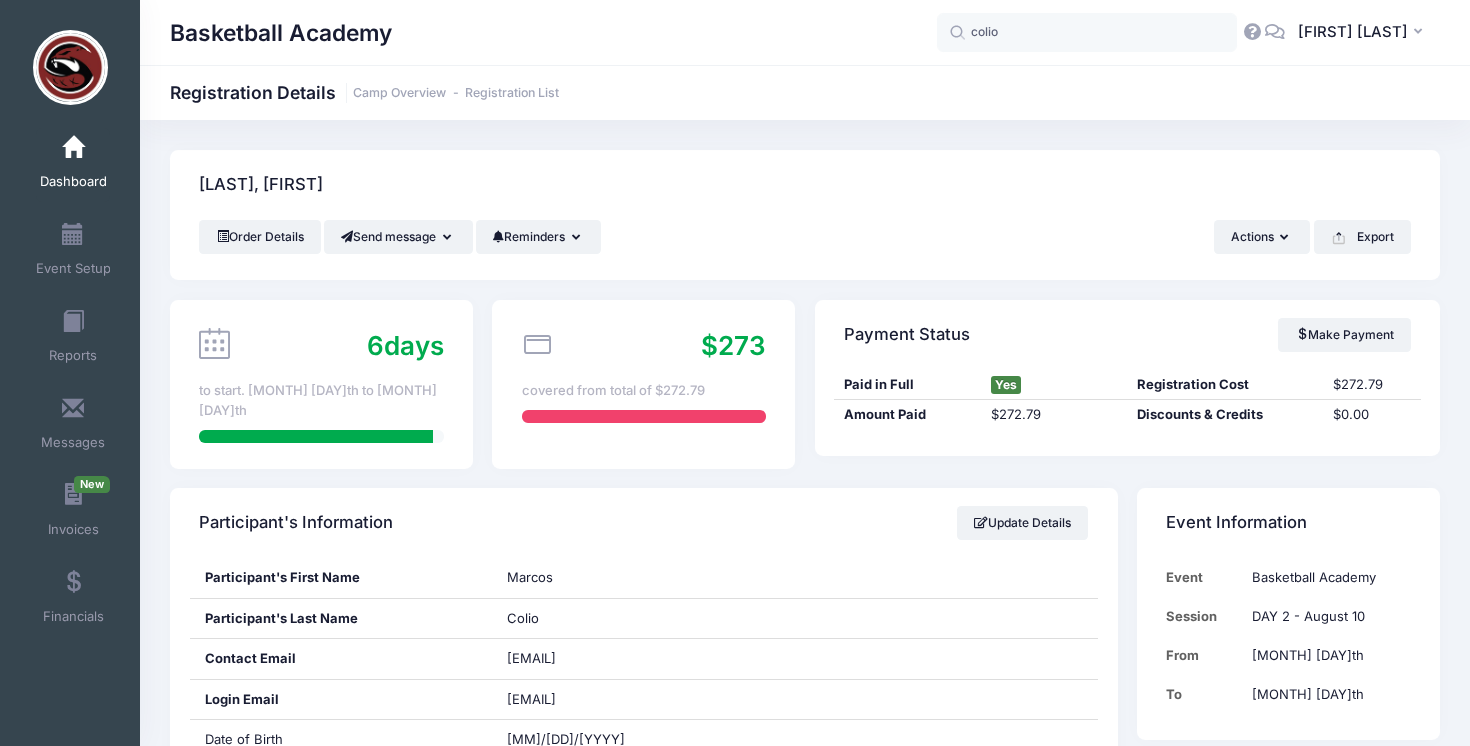 click at bounding box center (73, 148) 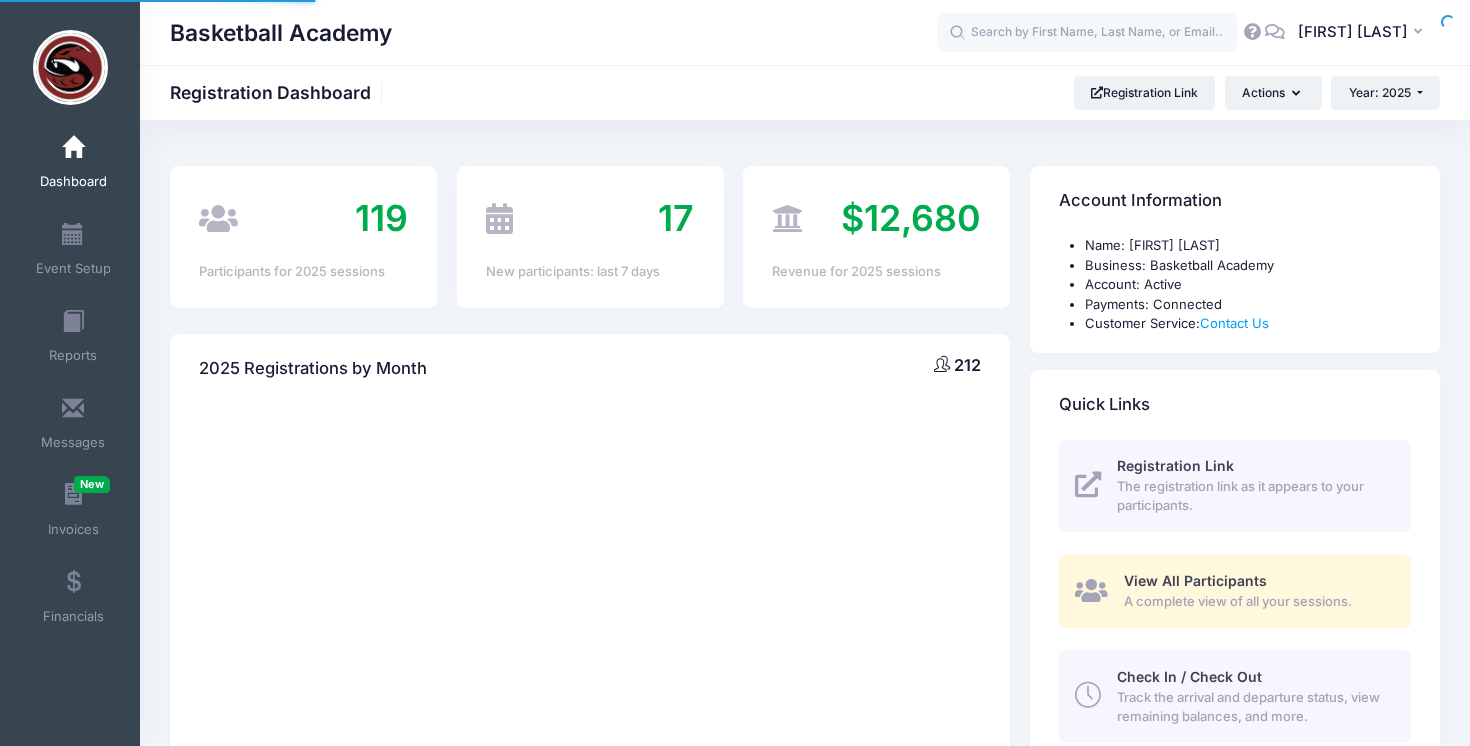 scroll, scrollTop: 0, scrollLeft: 0, axis: both 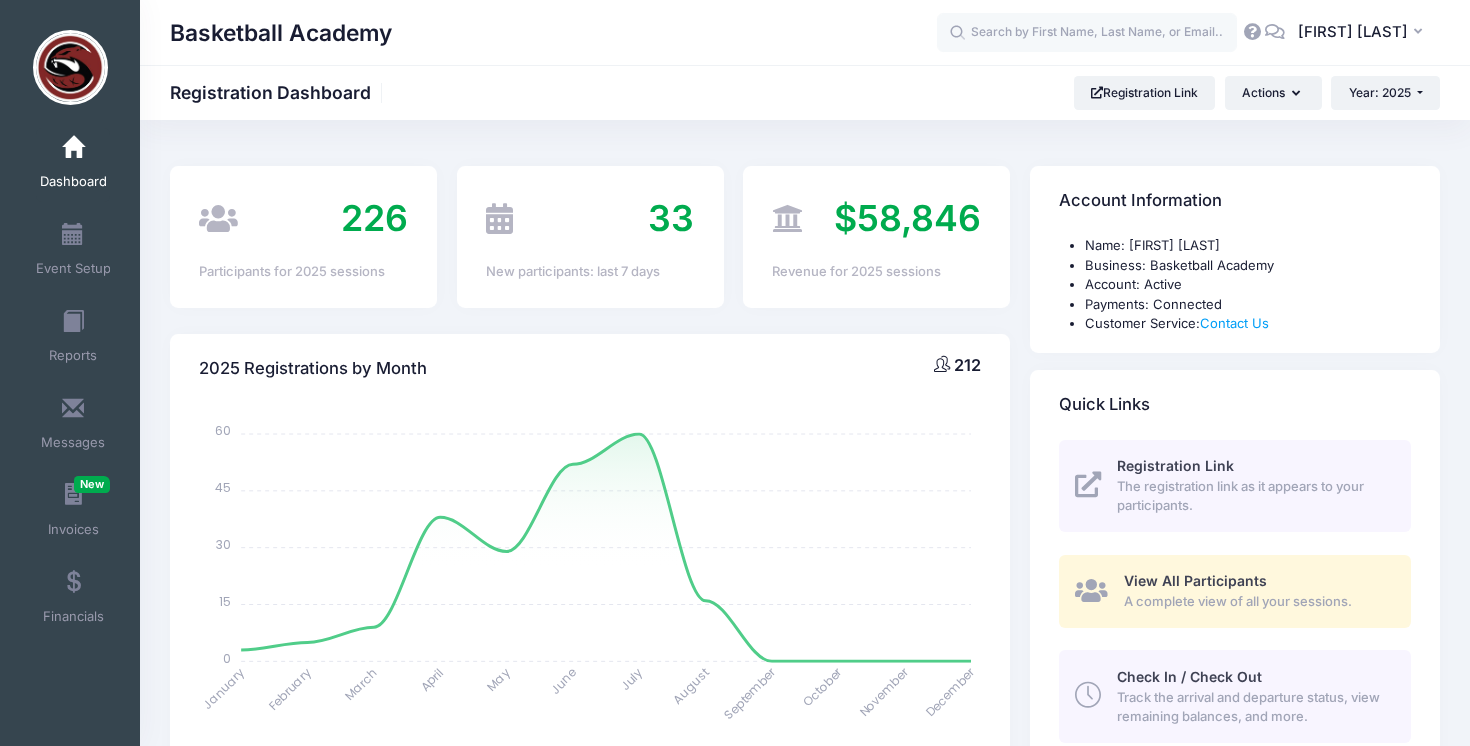 click on "View All Participants" at bounding box center [1195, 580] 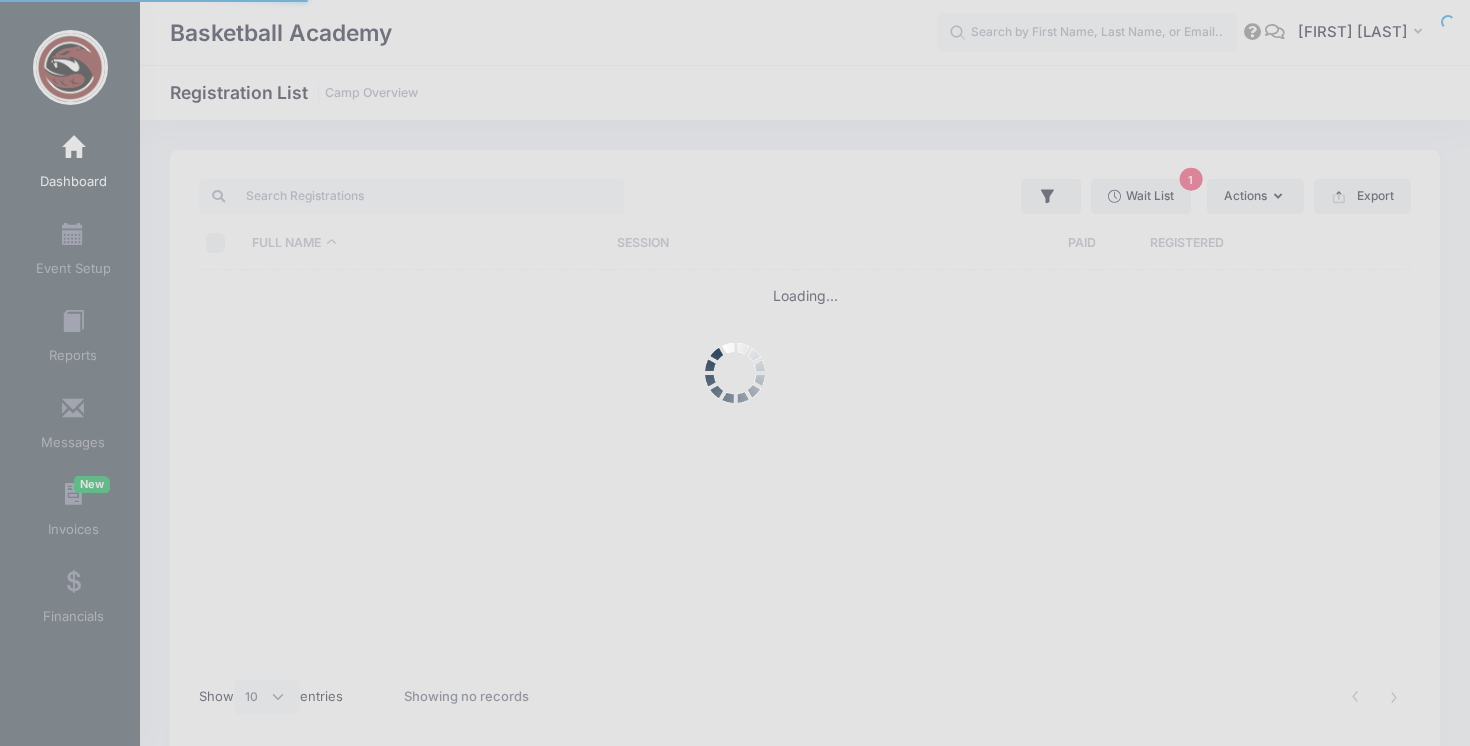 select on "10" 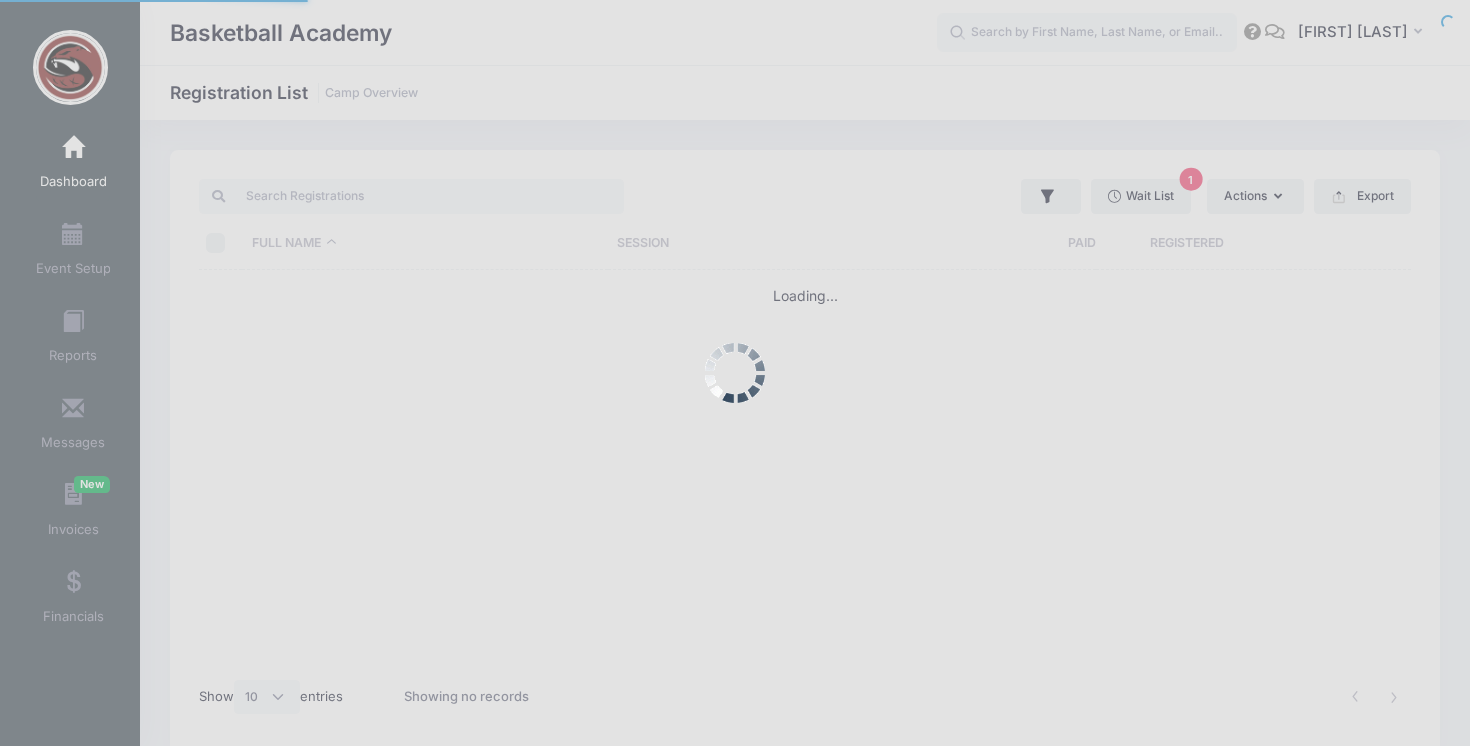 scroll, scrollTop: 0, scrollLeft: 0, axis: both 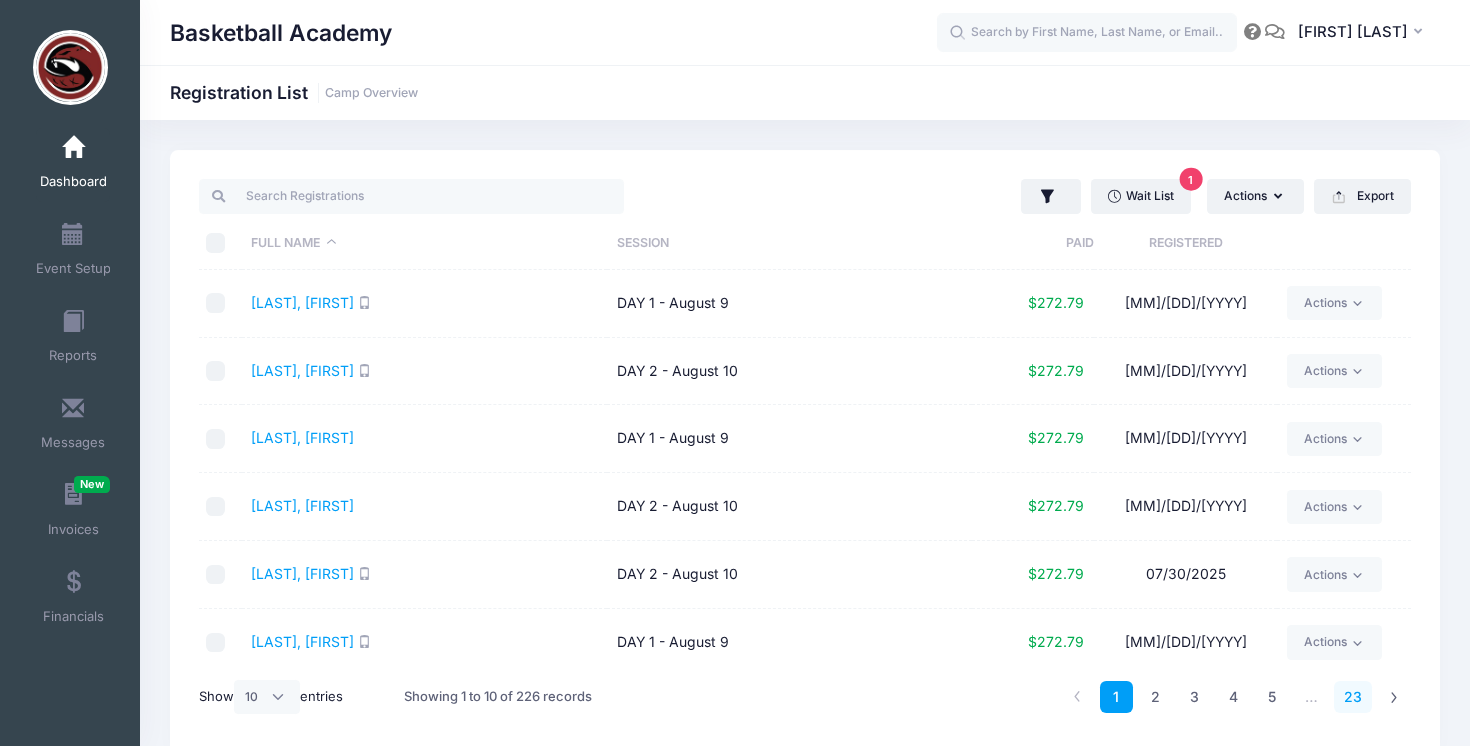 click on "23" at bounding box center [1353, 697] 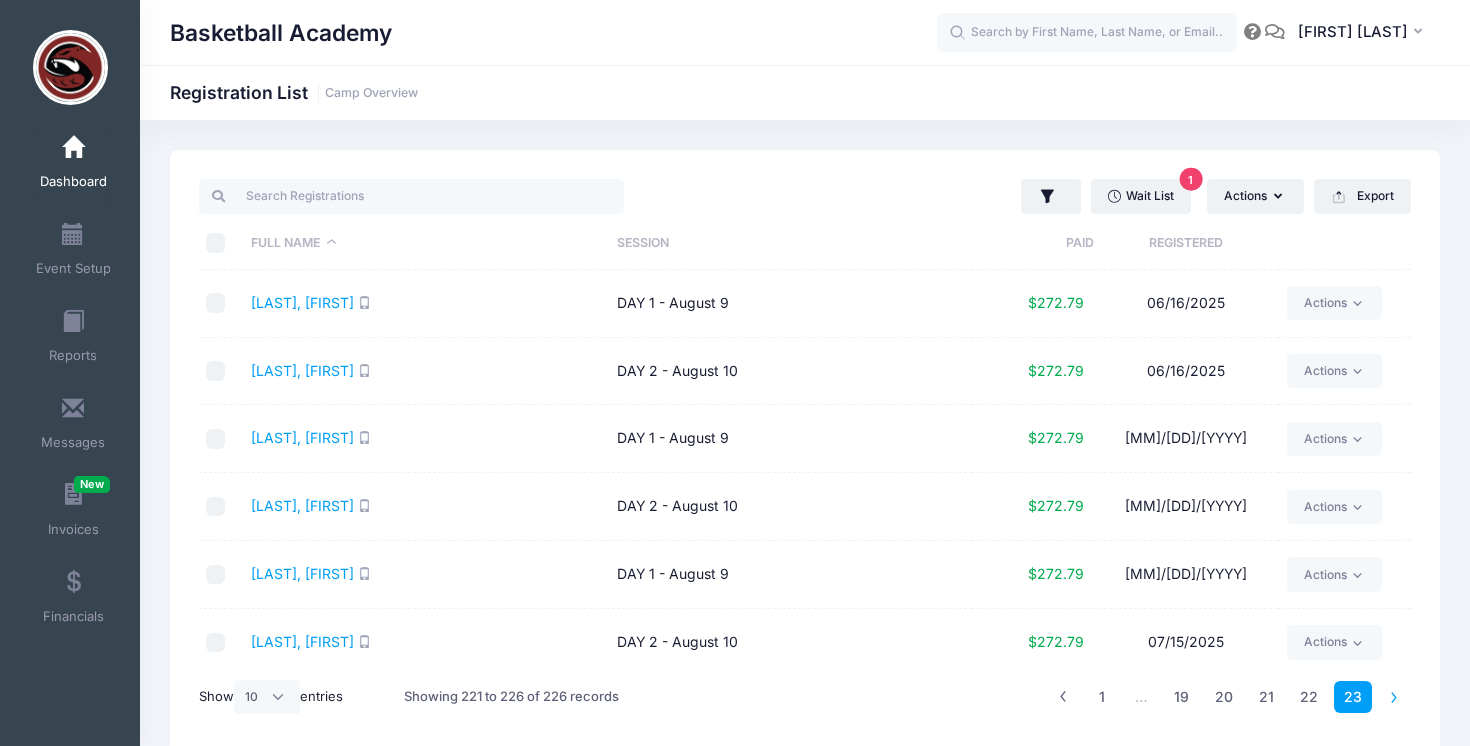 click at bounding box center (1394, 697) 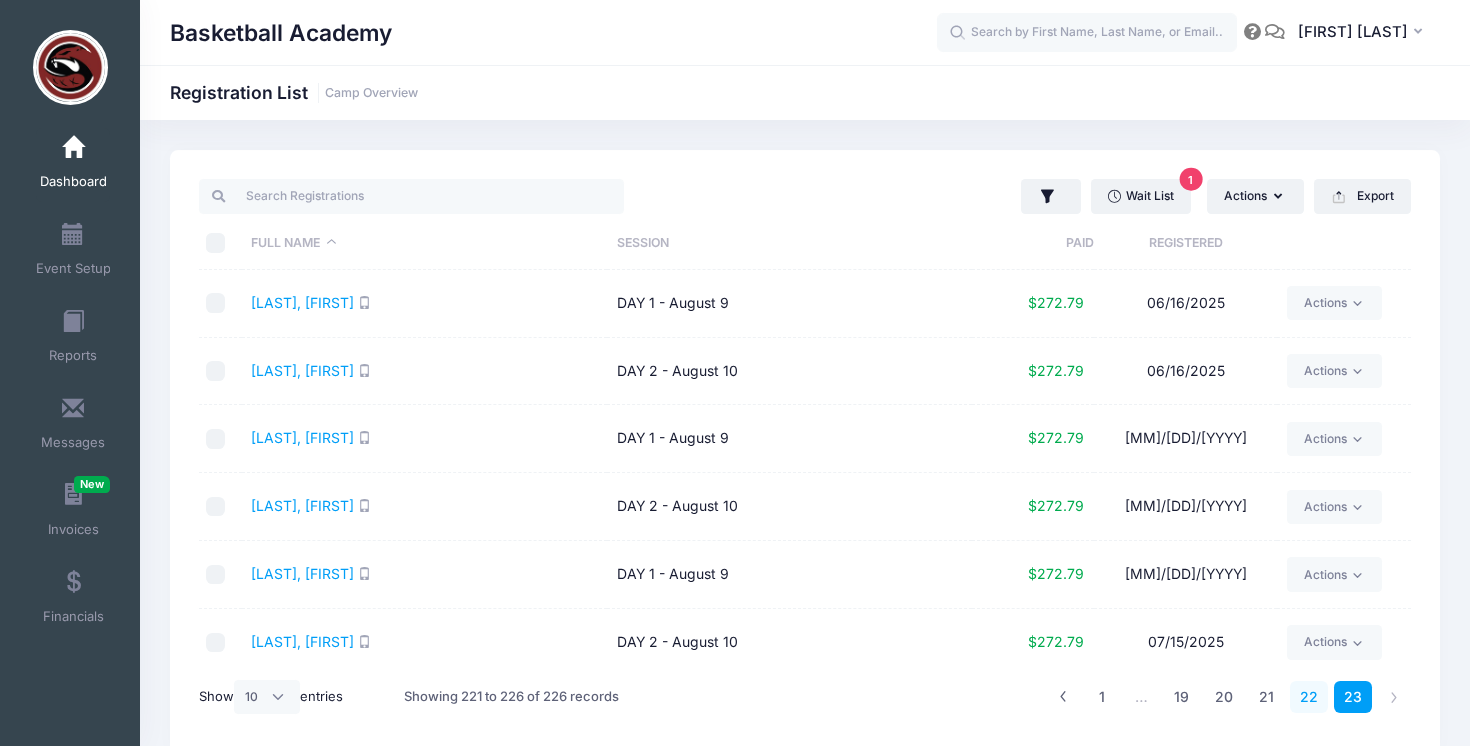 click on "22" at bounding box center [1309, 697] 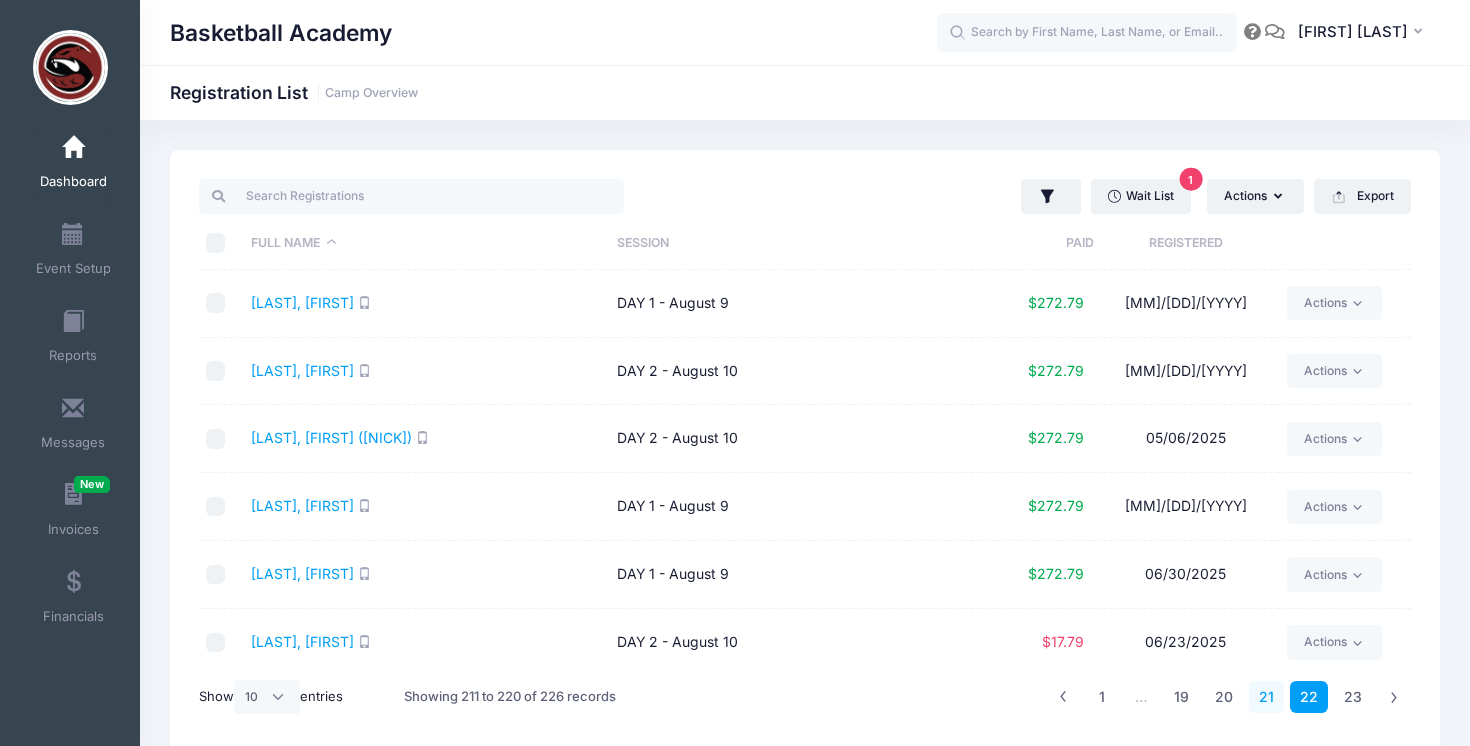 click on "21" at bounding box center [1266, 697] 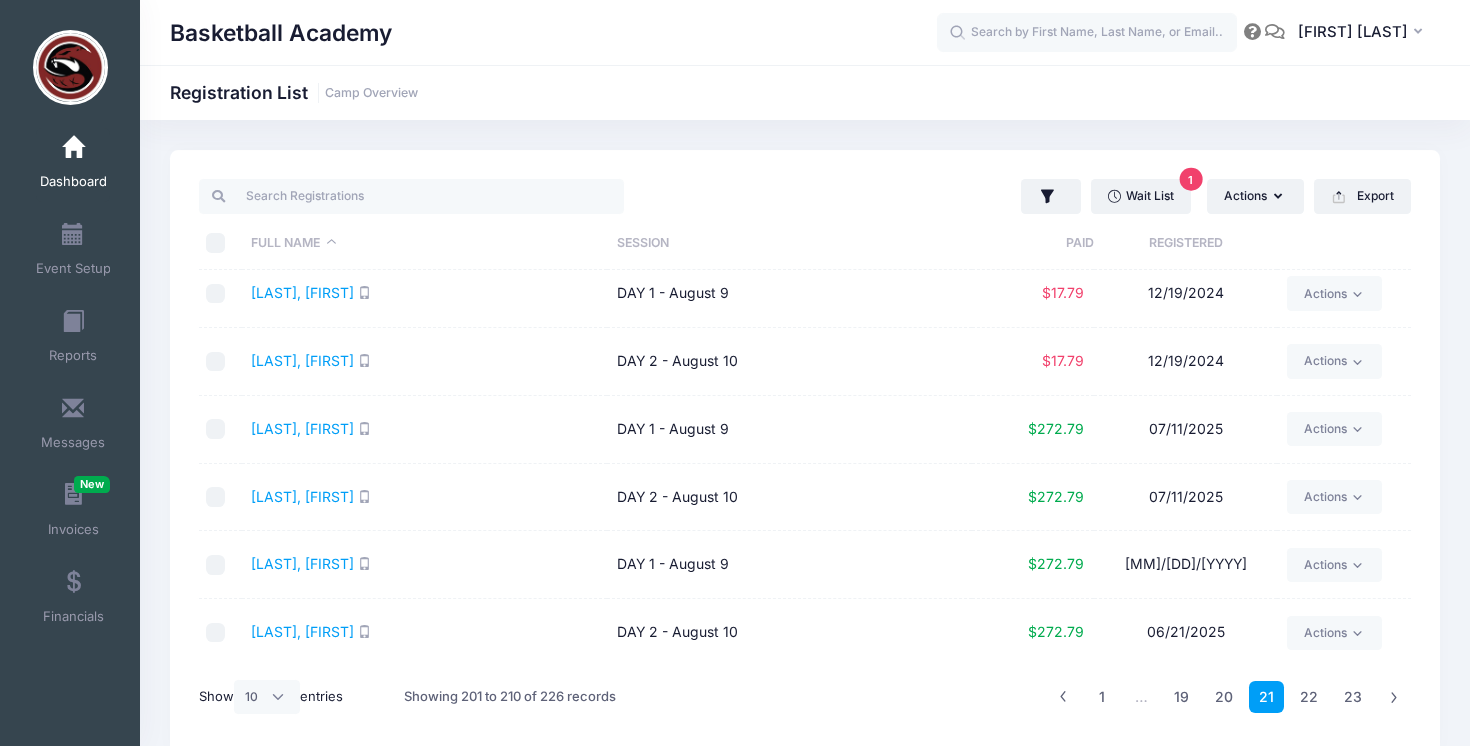 scroll, scrollTop: 0, scrollLeft: 0, axis: both 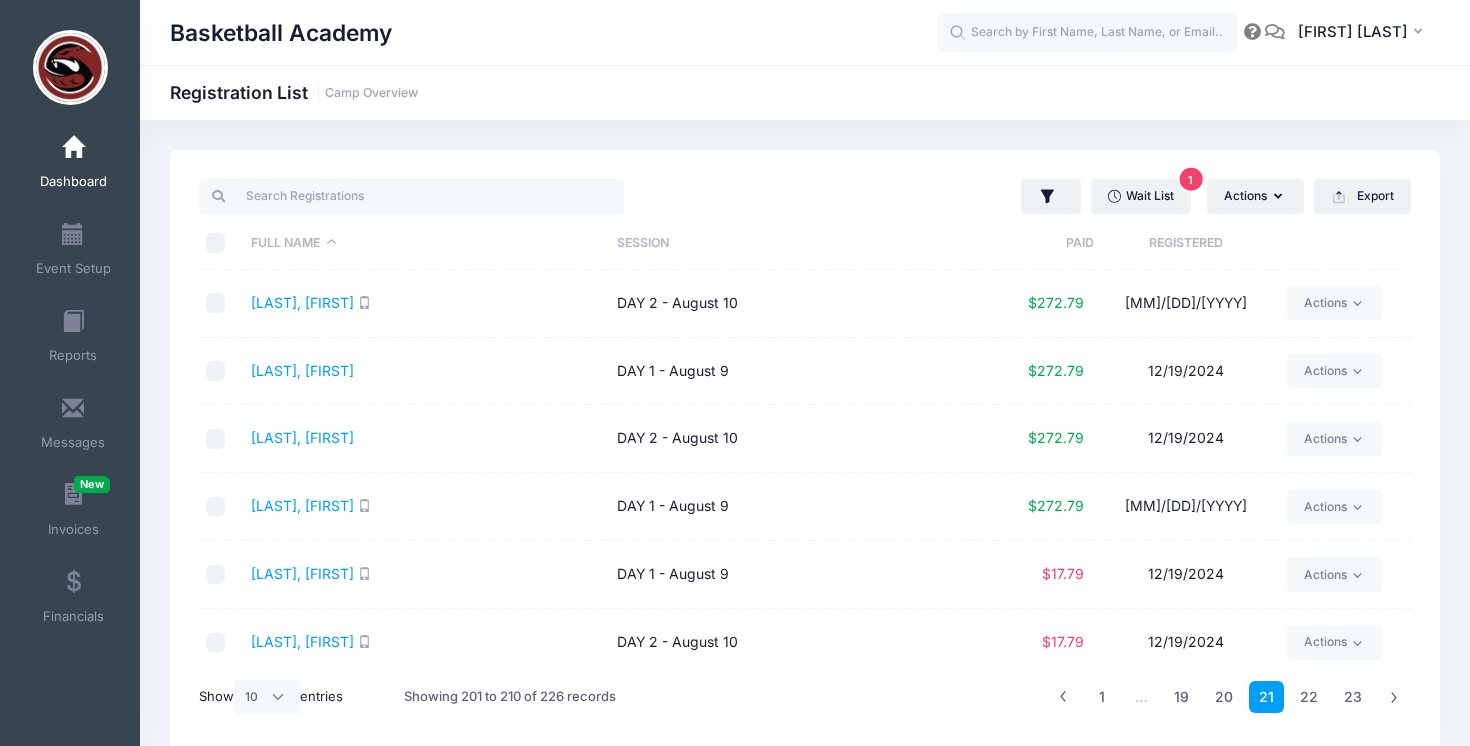 click on "Registered" at bounding box center [1185, 243] 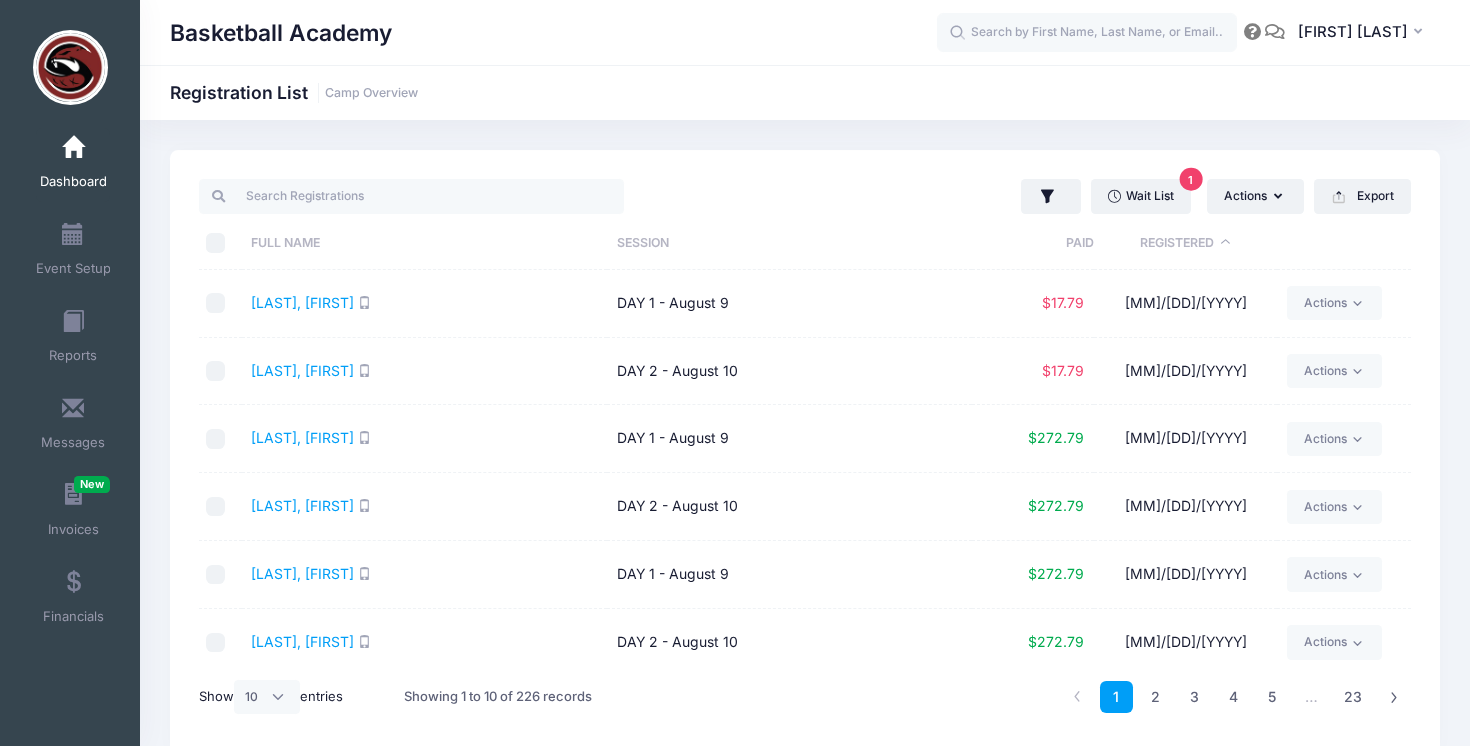click on "Registered" at bounding box center (1185, 243) 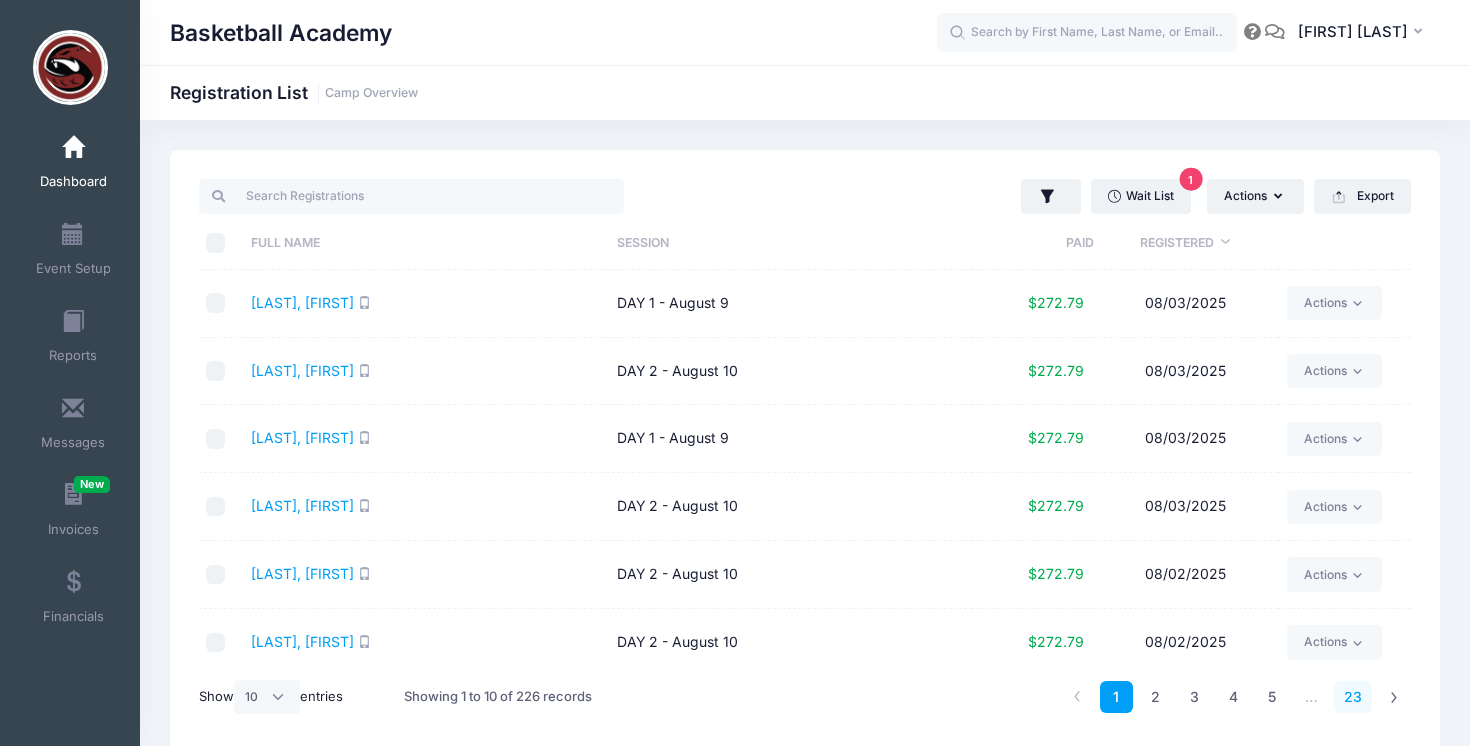 click on "23" at bounding box center [1353, 697] 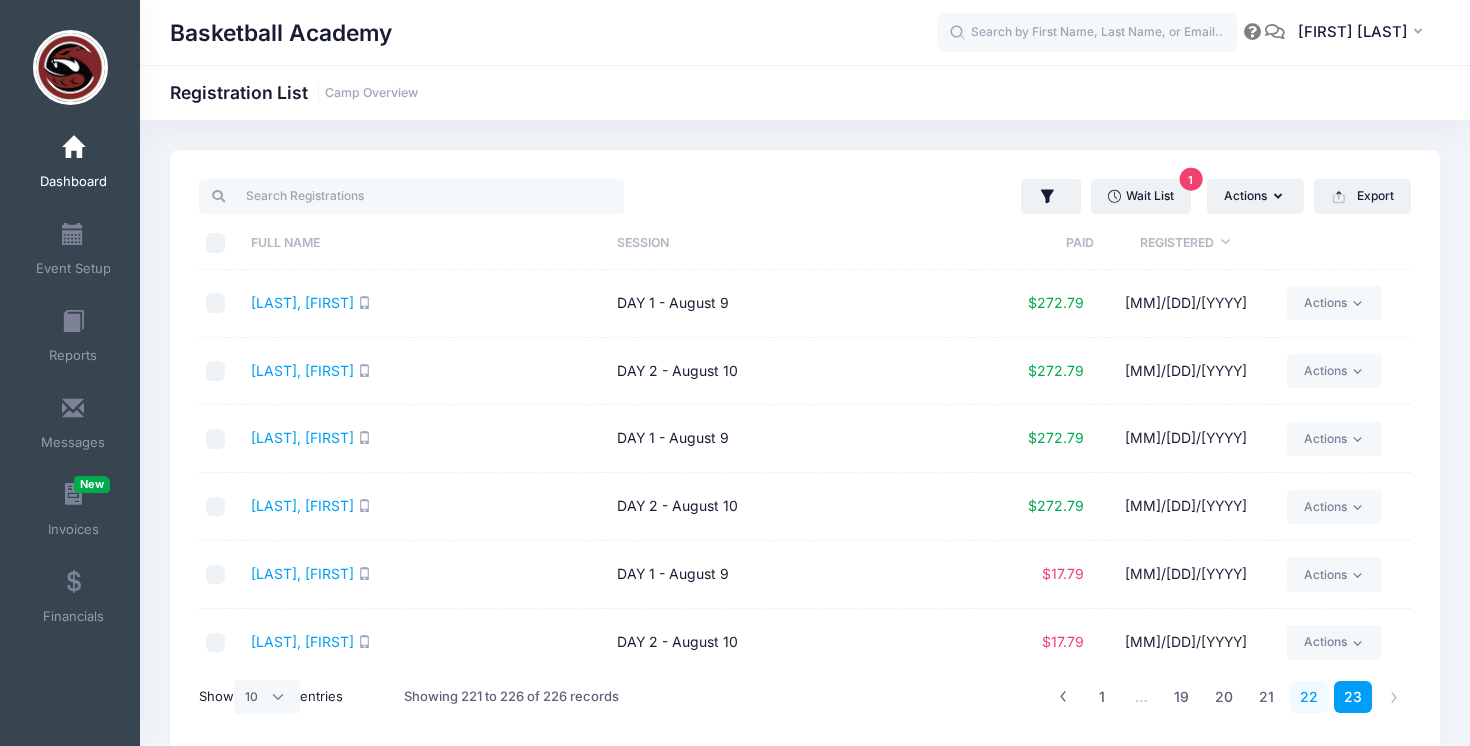 click on "22" at bounding box center (1309, 697) 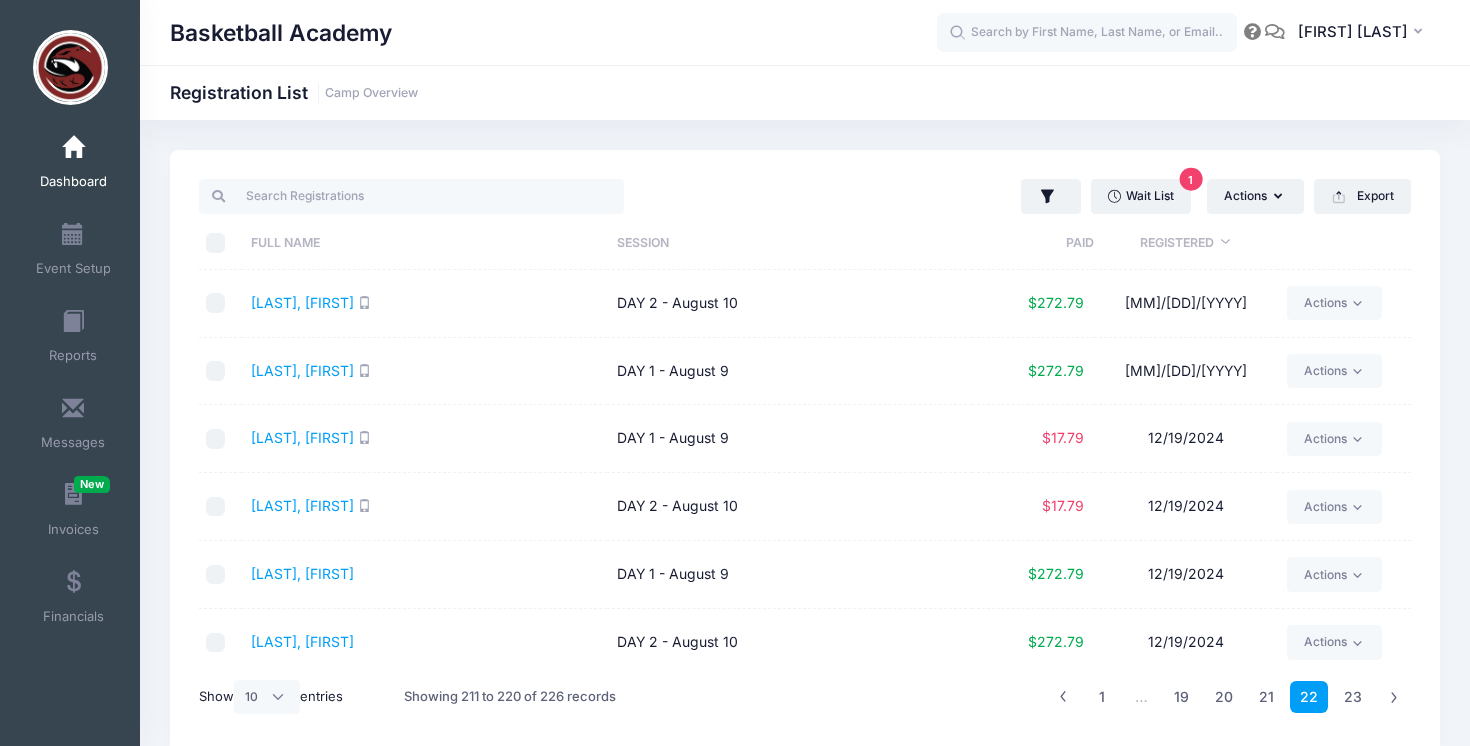 click on "1 … 19 20 21 22 23" at bounding box center (1229, 697) 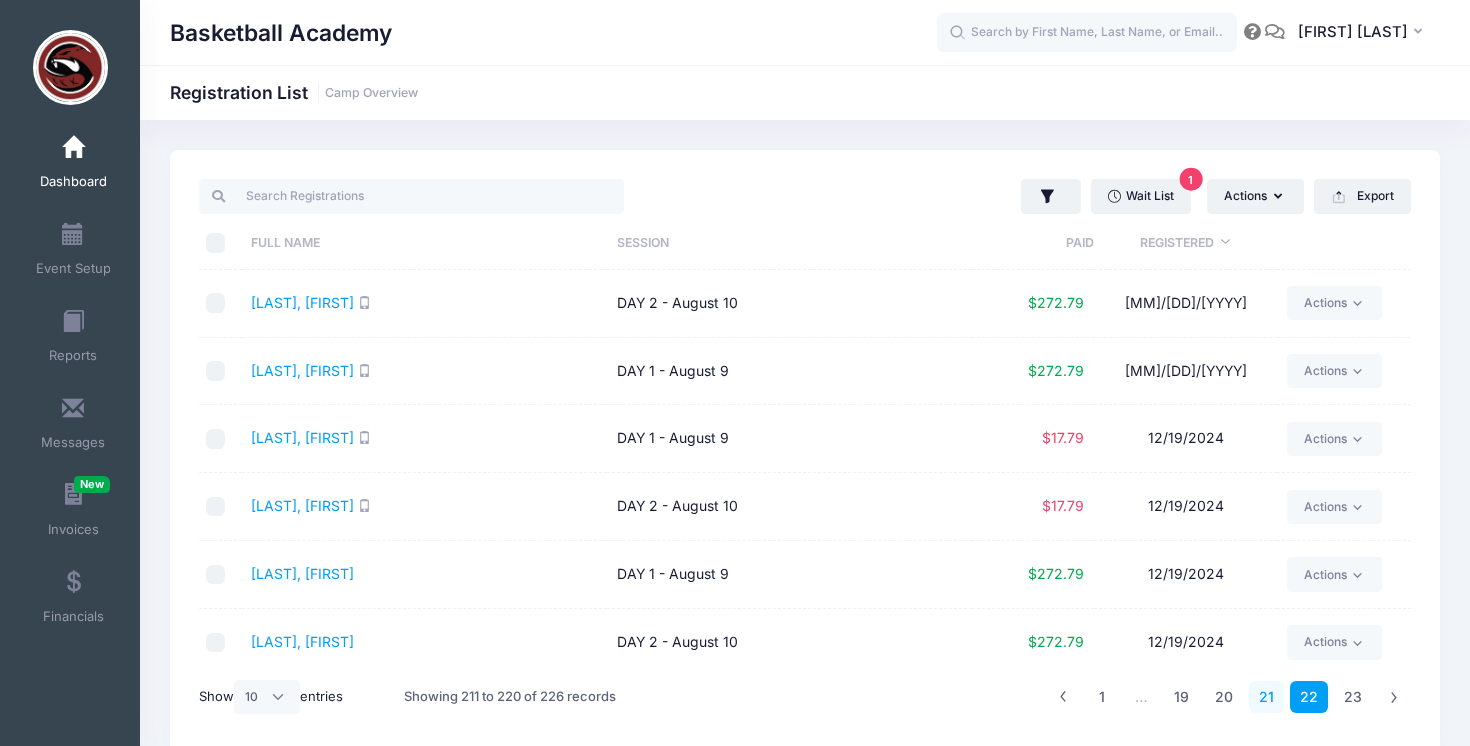 click on "21" at bounding box center [1266, 697] 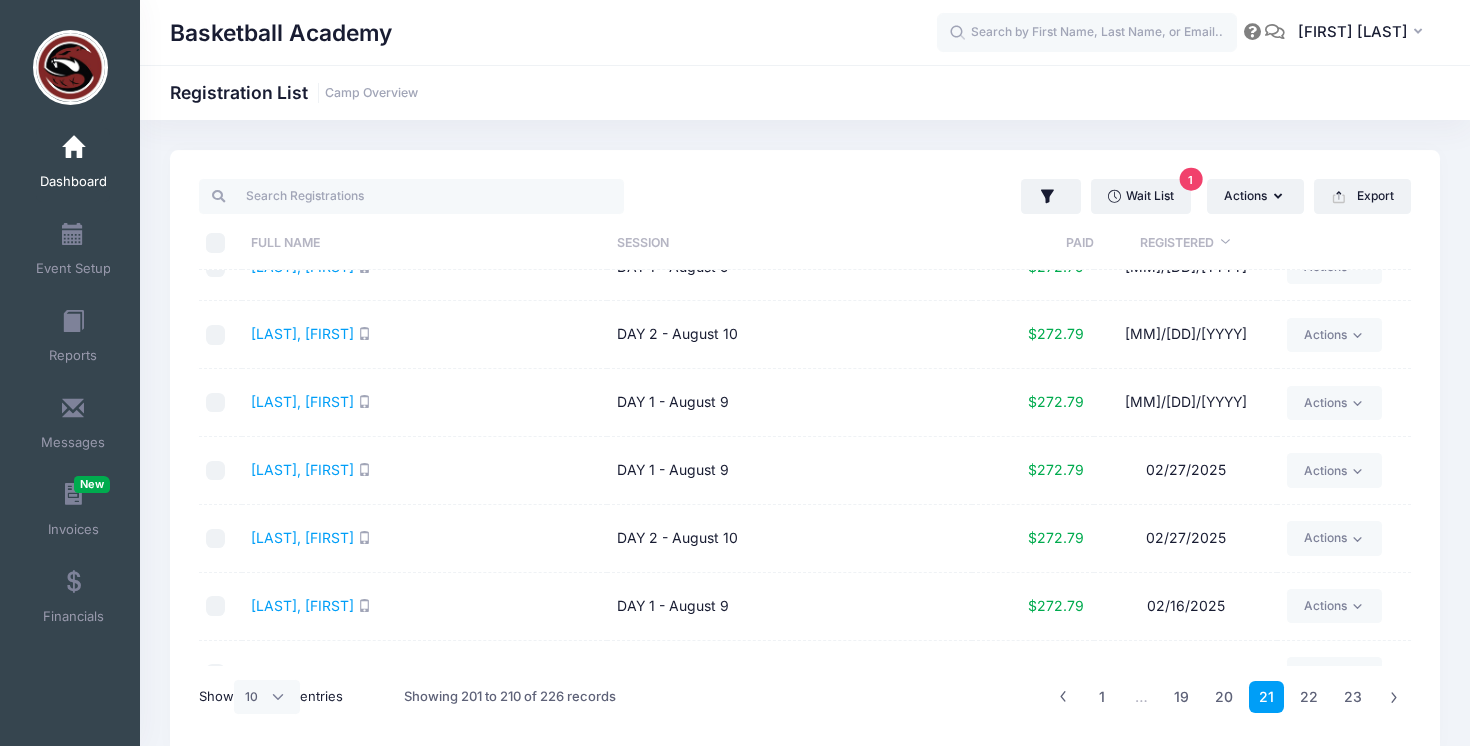 scroll, scrollTop: 238, scrollLeft: 0, axis: vertical 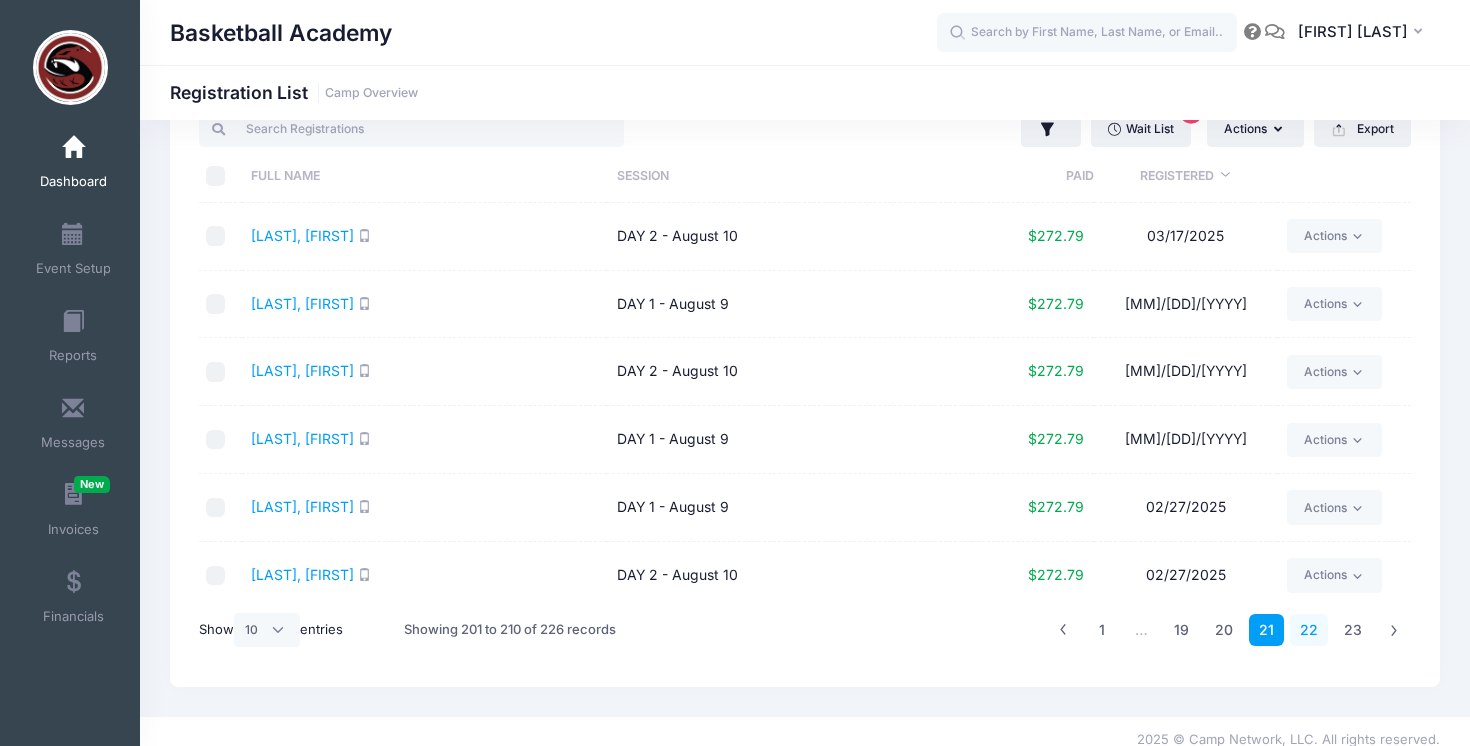 click on "22" at bounding box center [1309, 630] 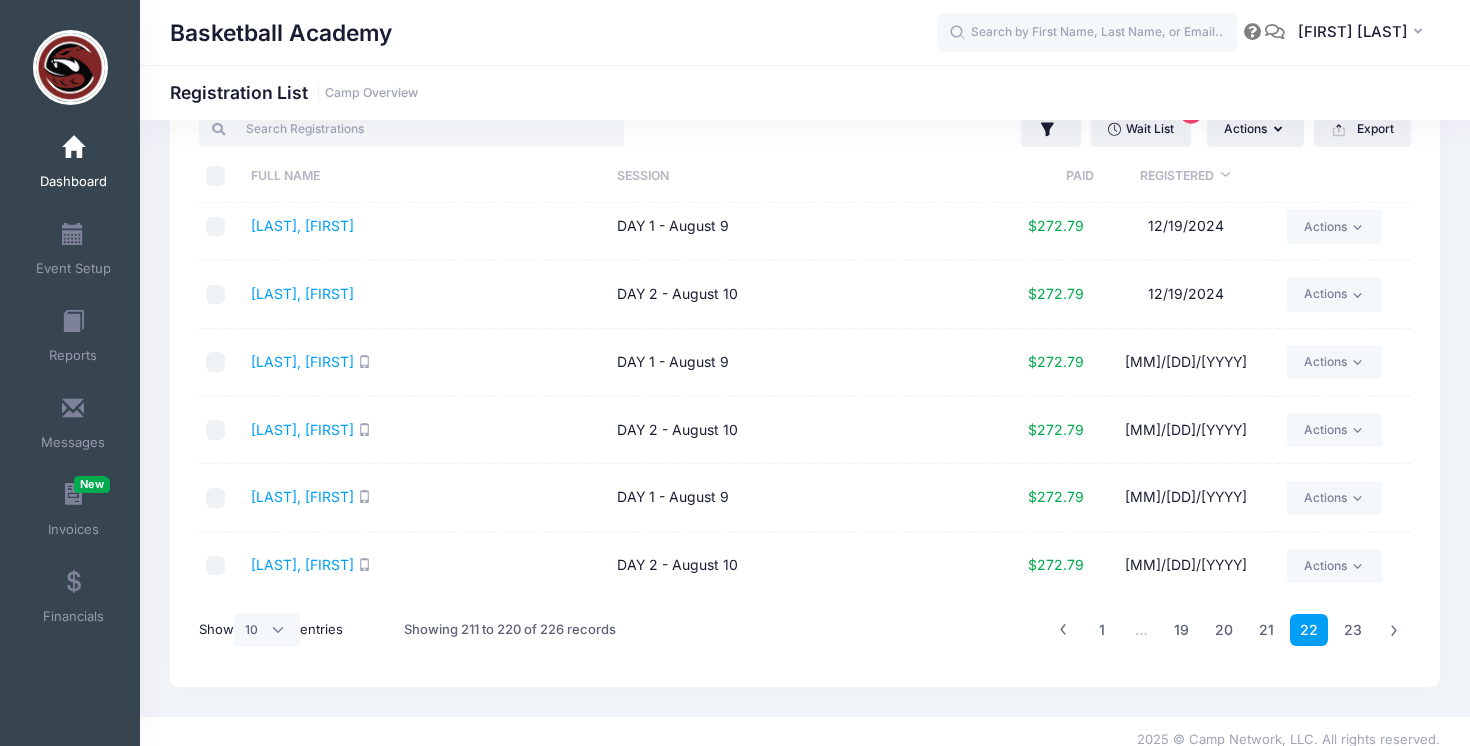 scroll, scrollTop: 0, scrollLeft: 0, axis: both 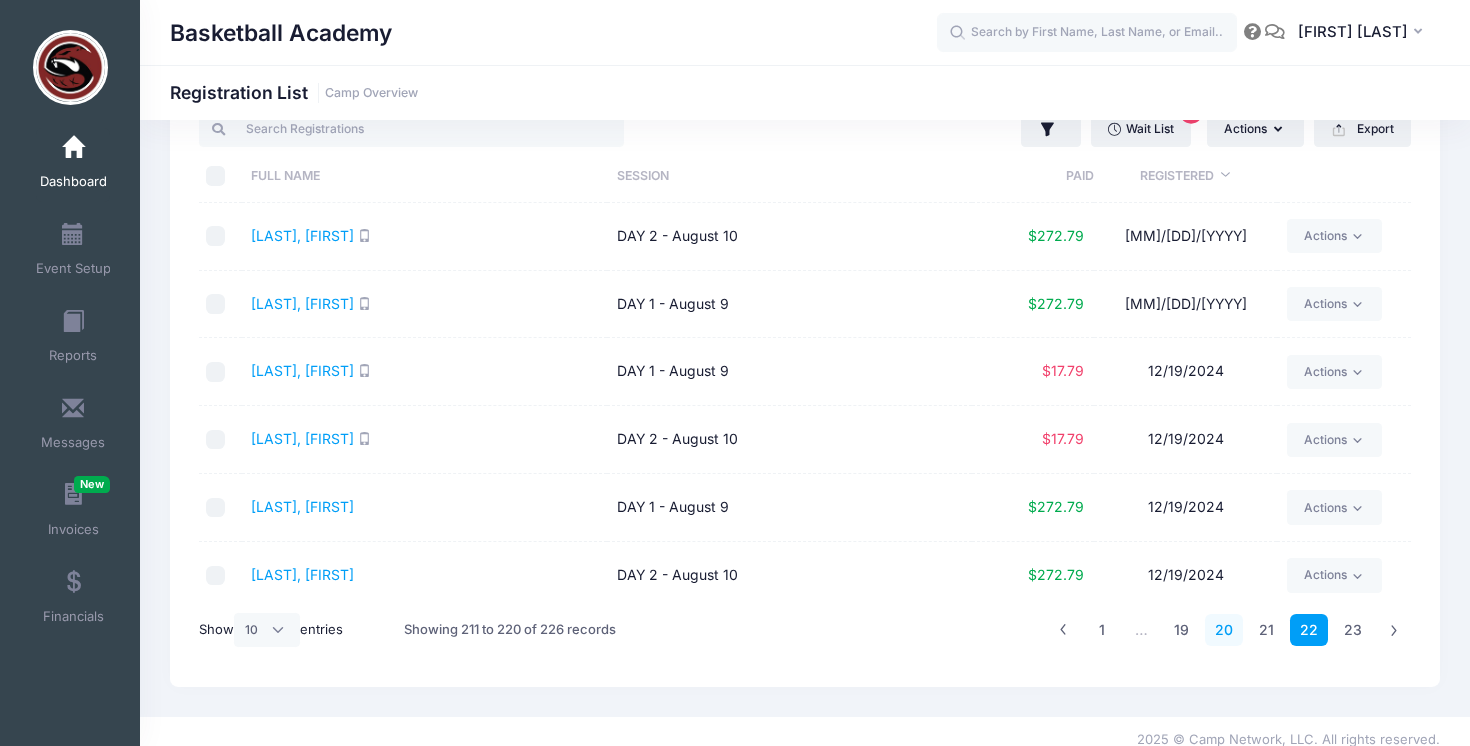 click on "20" at bounding box center [1224, 630] 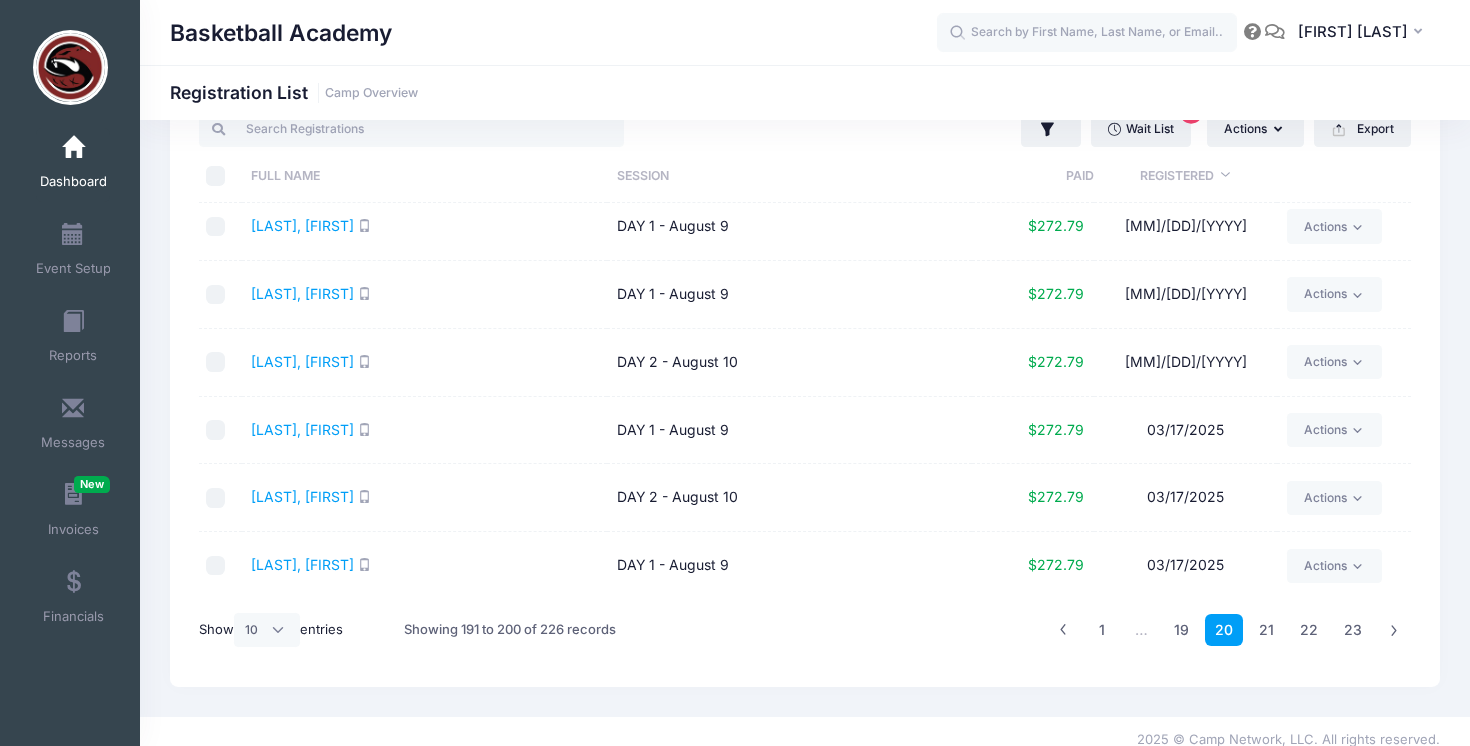 scroll, scrollTop: 229, scrollLeft: 0, axis: vertical 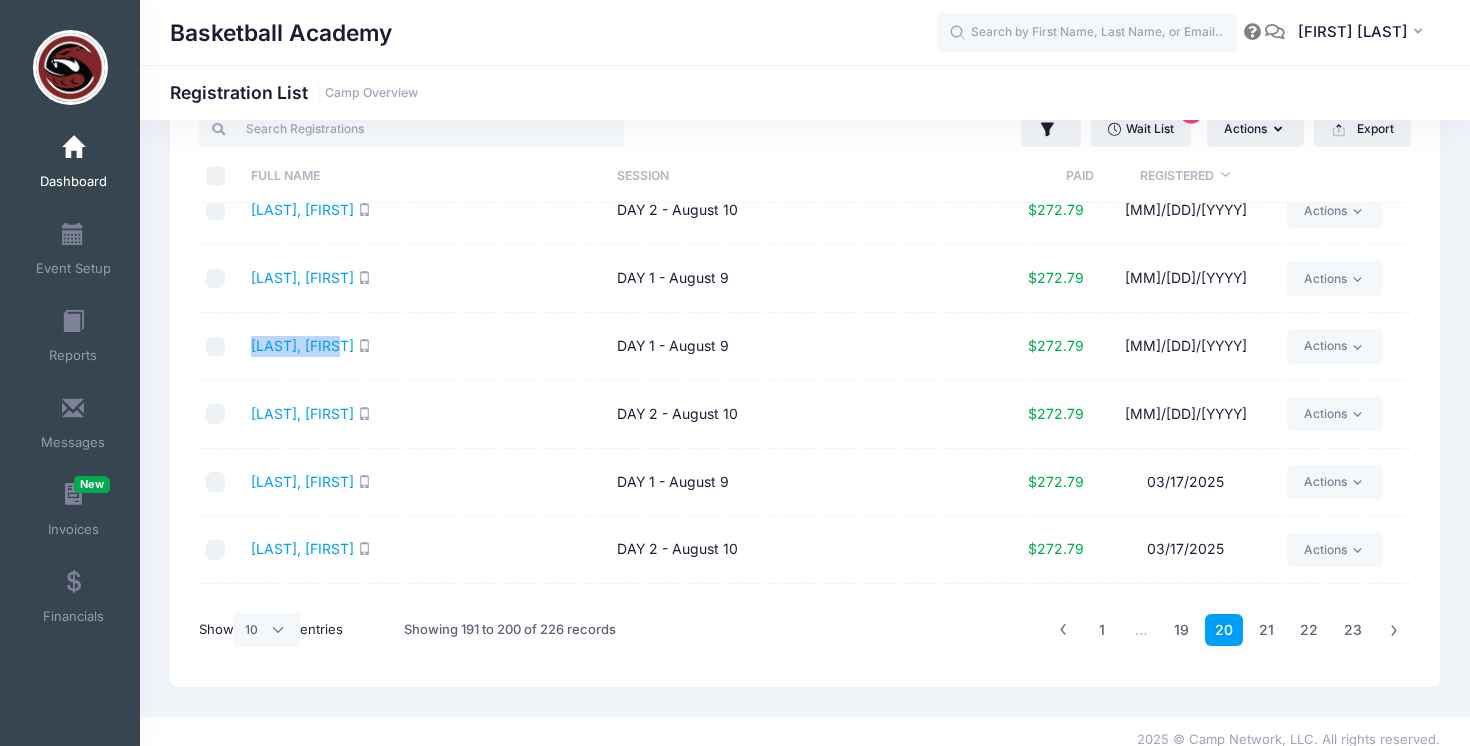 click on "Dashboard" at bounding box center [73, 182] 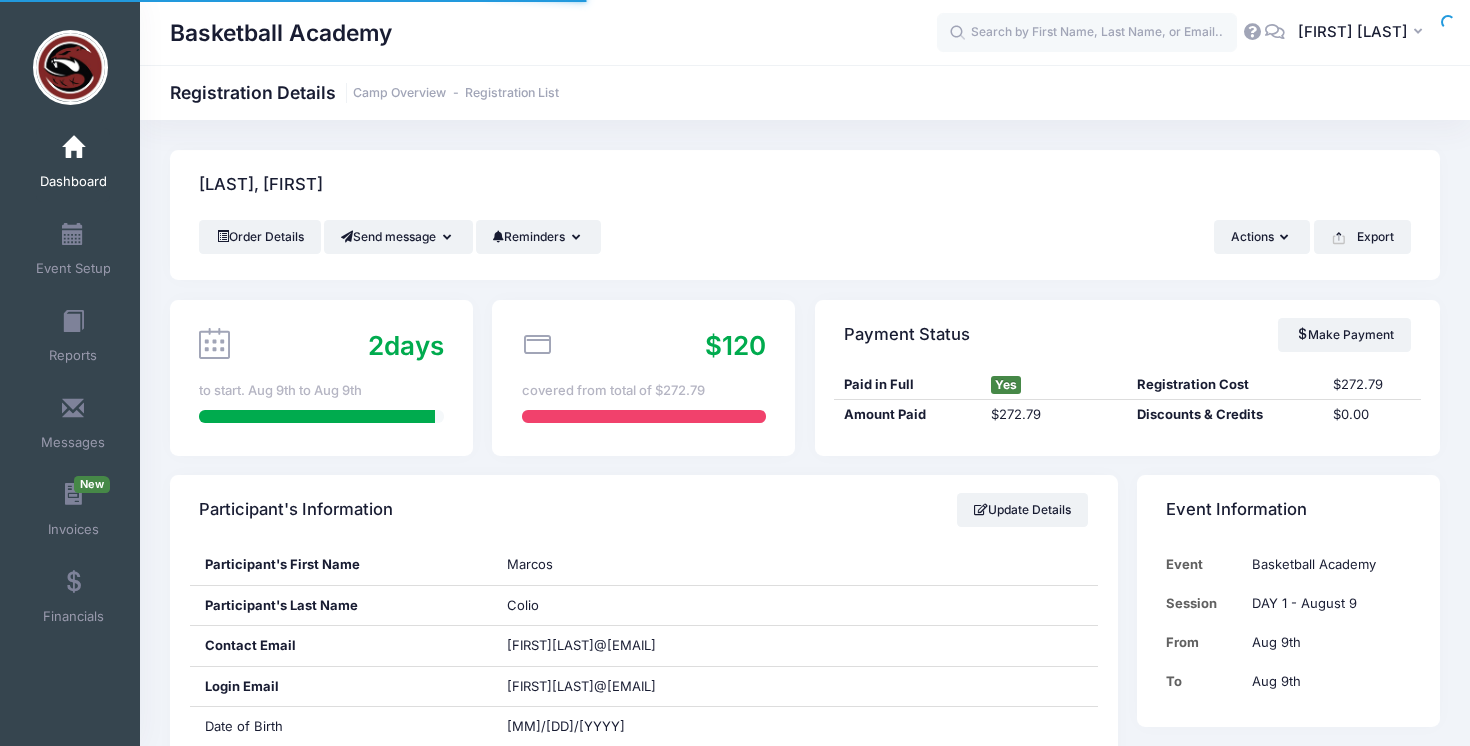 scroll, scrollTop: 0, scrollLeft: 0, axis: both 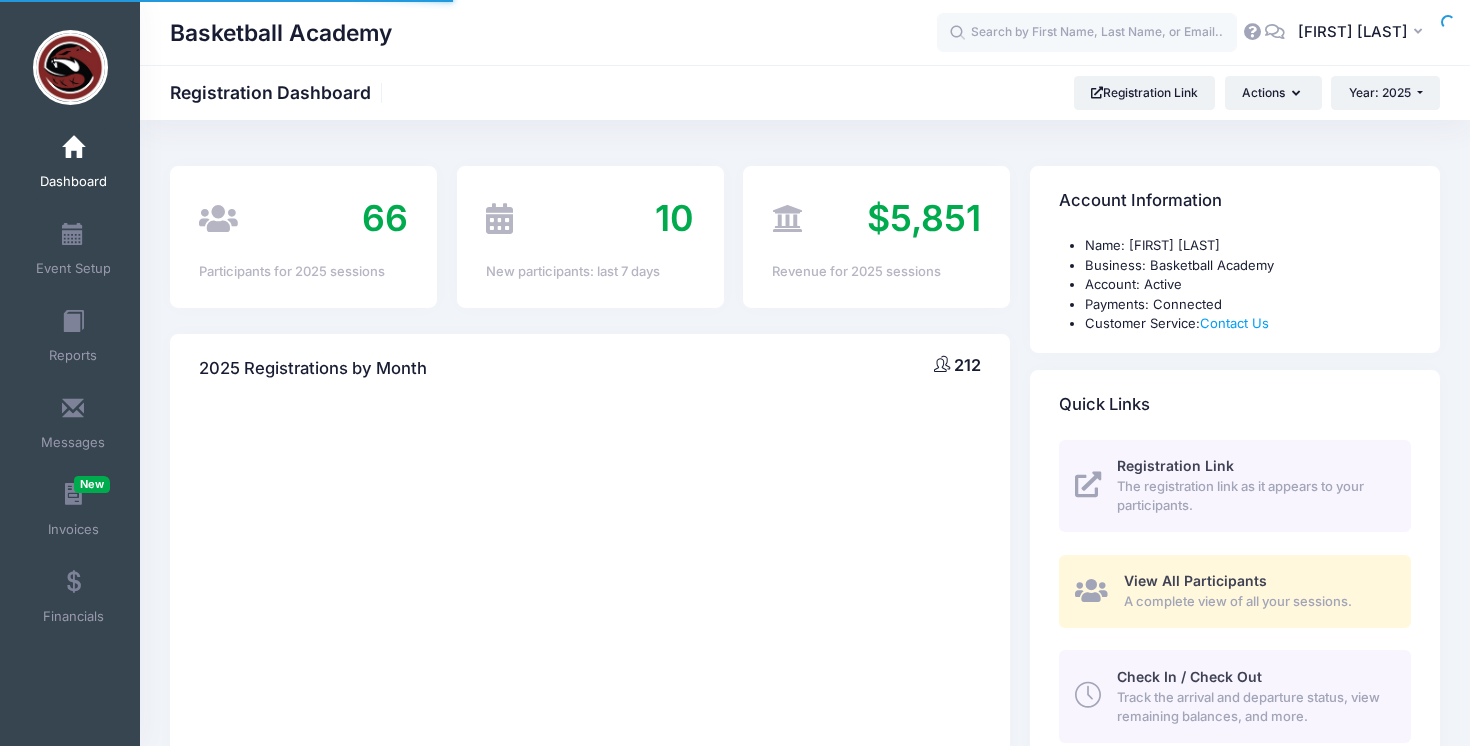 select 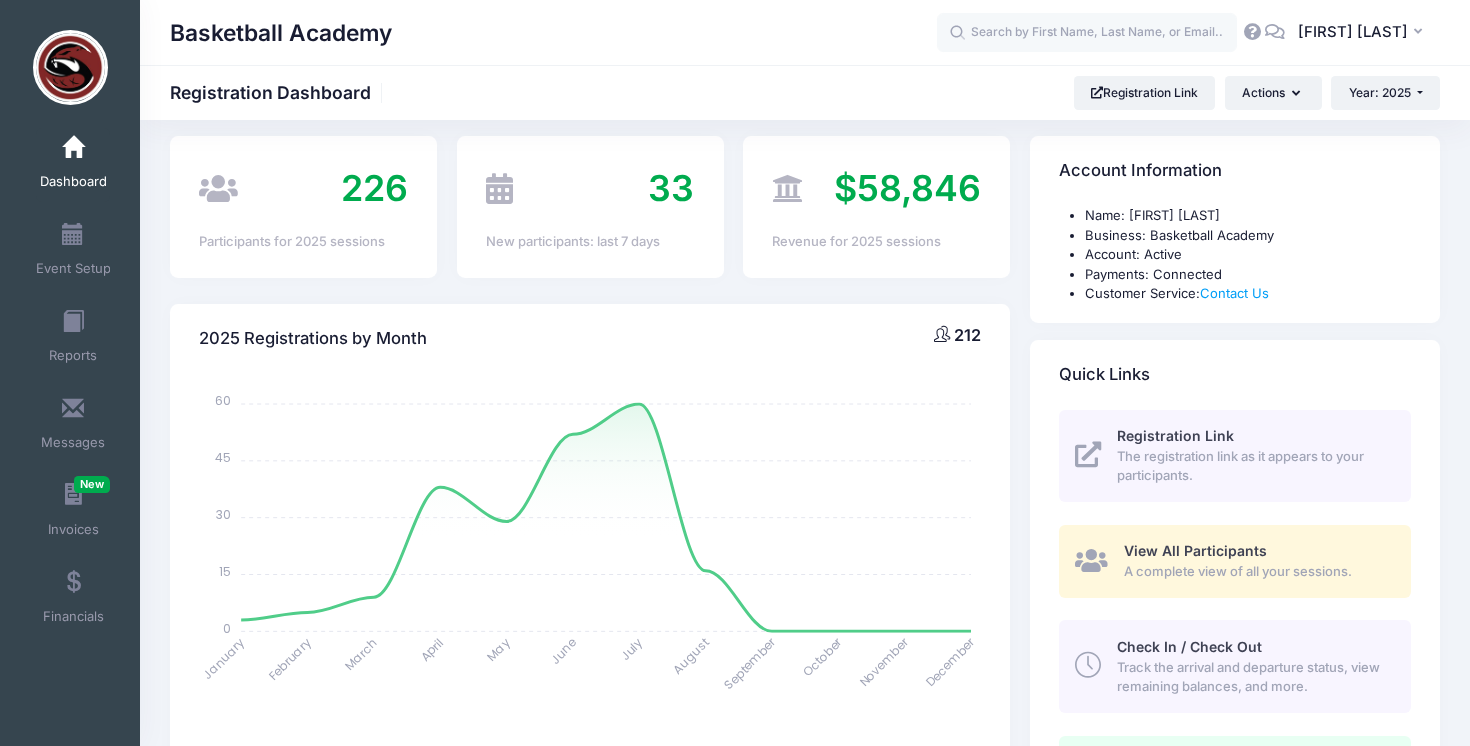 scroll, scrollTop: 0, scrollLeft: 0, axis: both 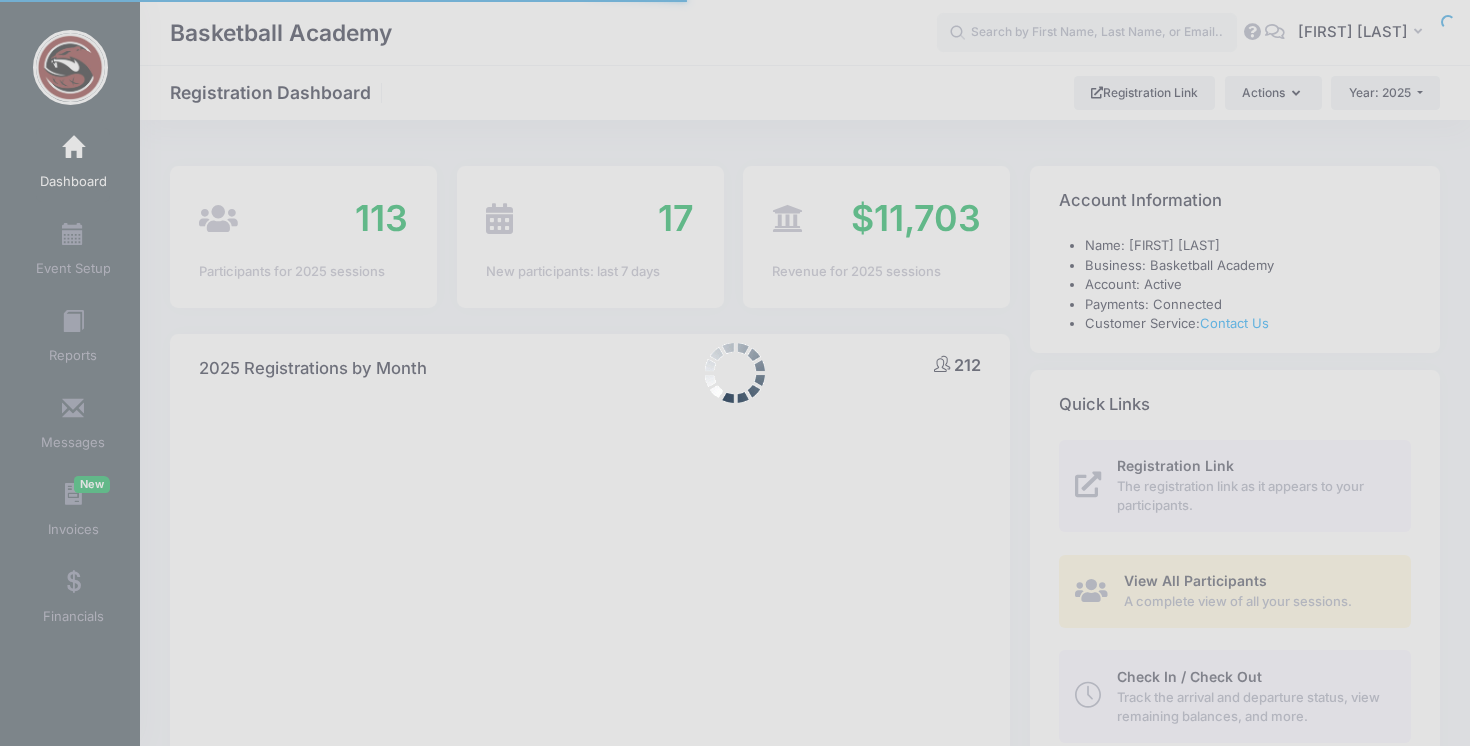 select 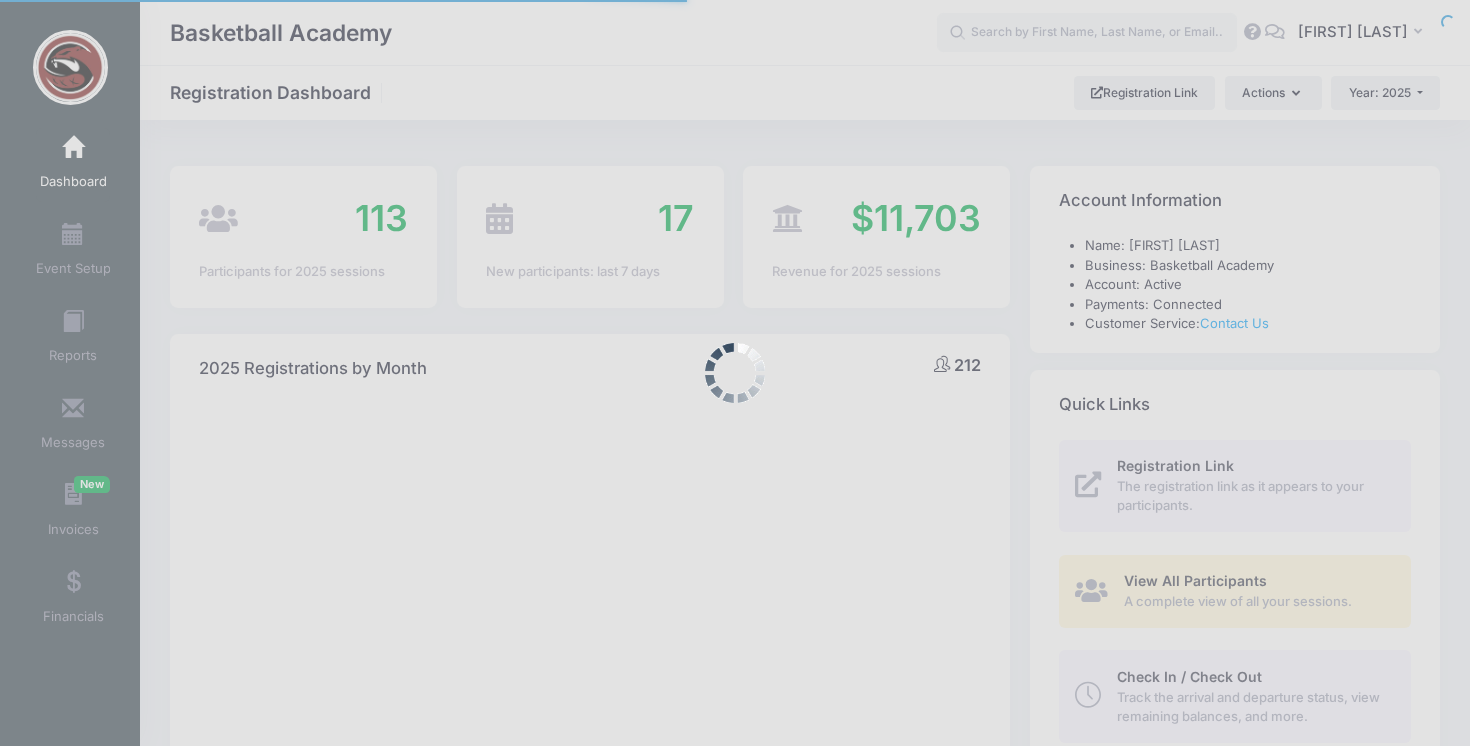 scroll, scrollTop: 0, scrollLeft: 0, axis: both 